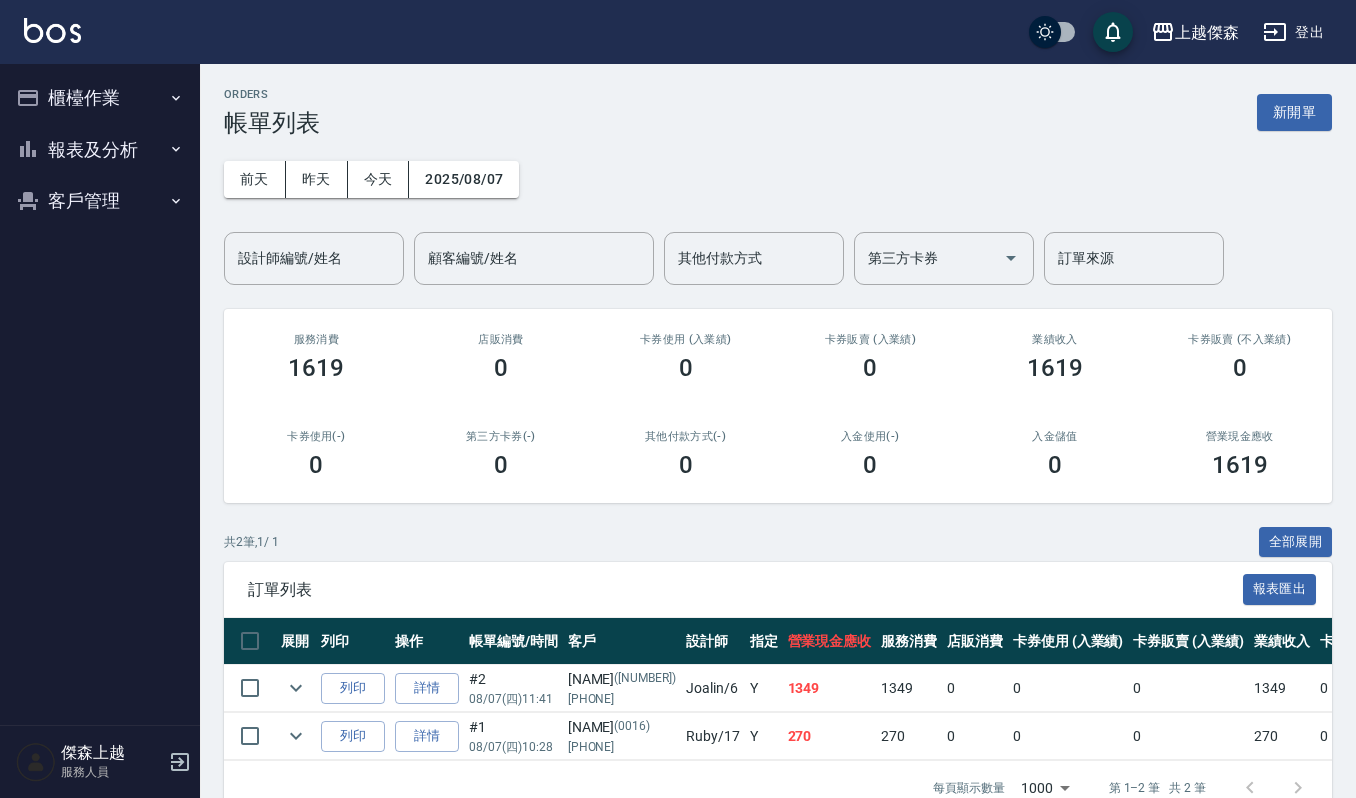scroll, scrollTop: 0, scrollLeft: 0, axis: both 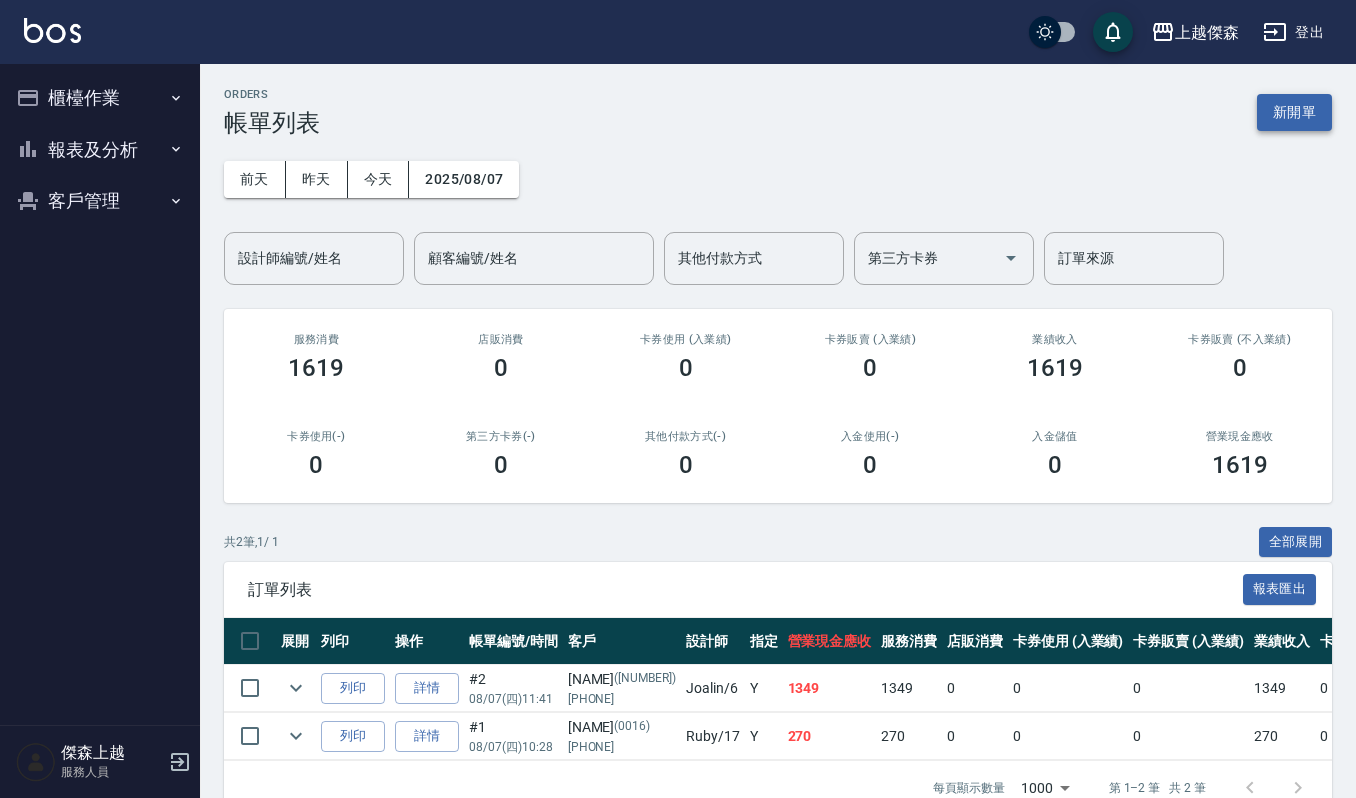 click on "新開單" at bounding box center (1294, 112) 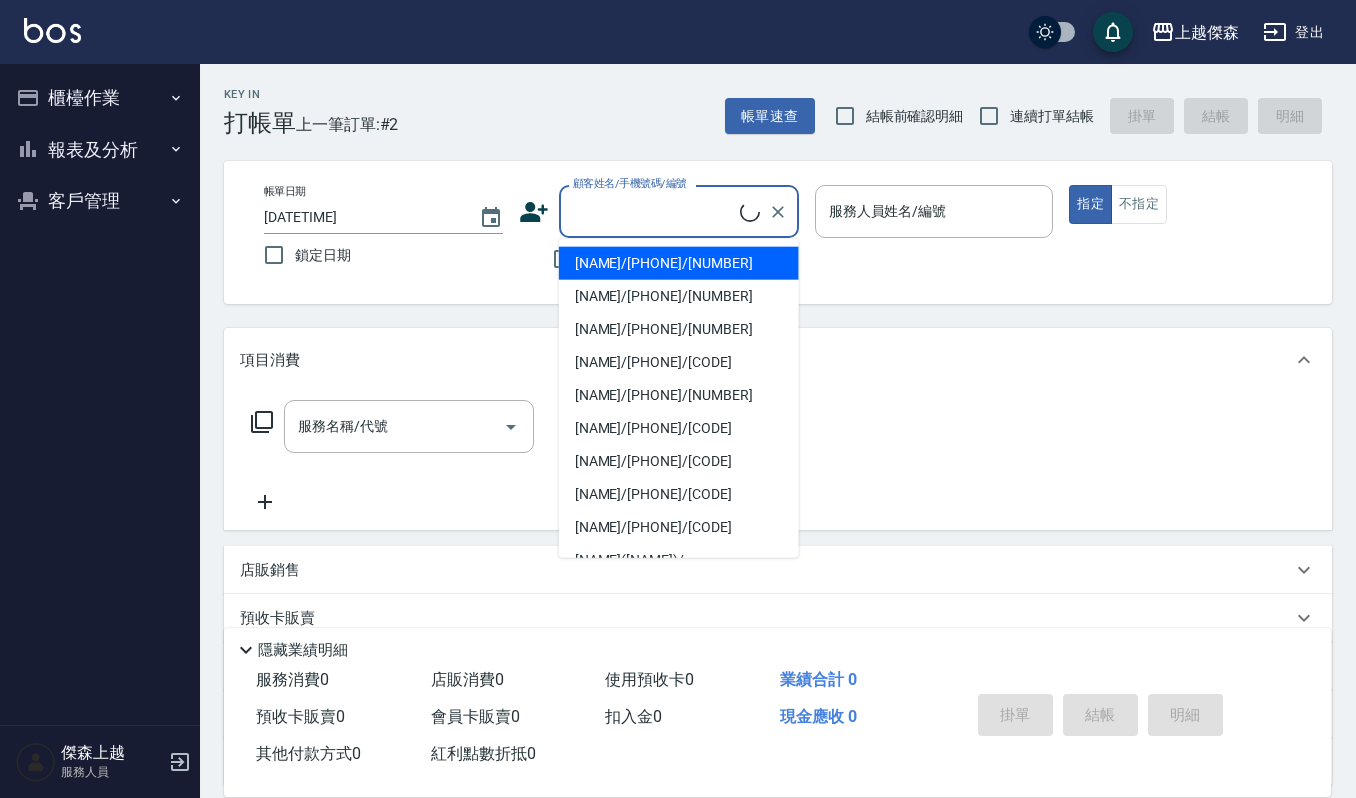 click on "顧客姓名/手機號碼/編號" at bounding box center [654, 211] 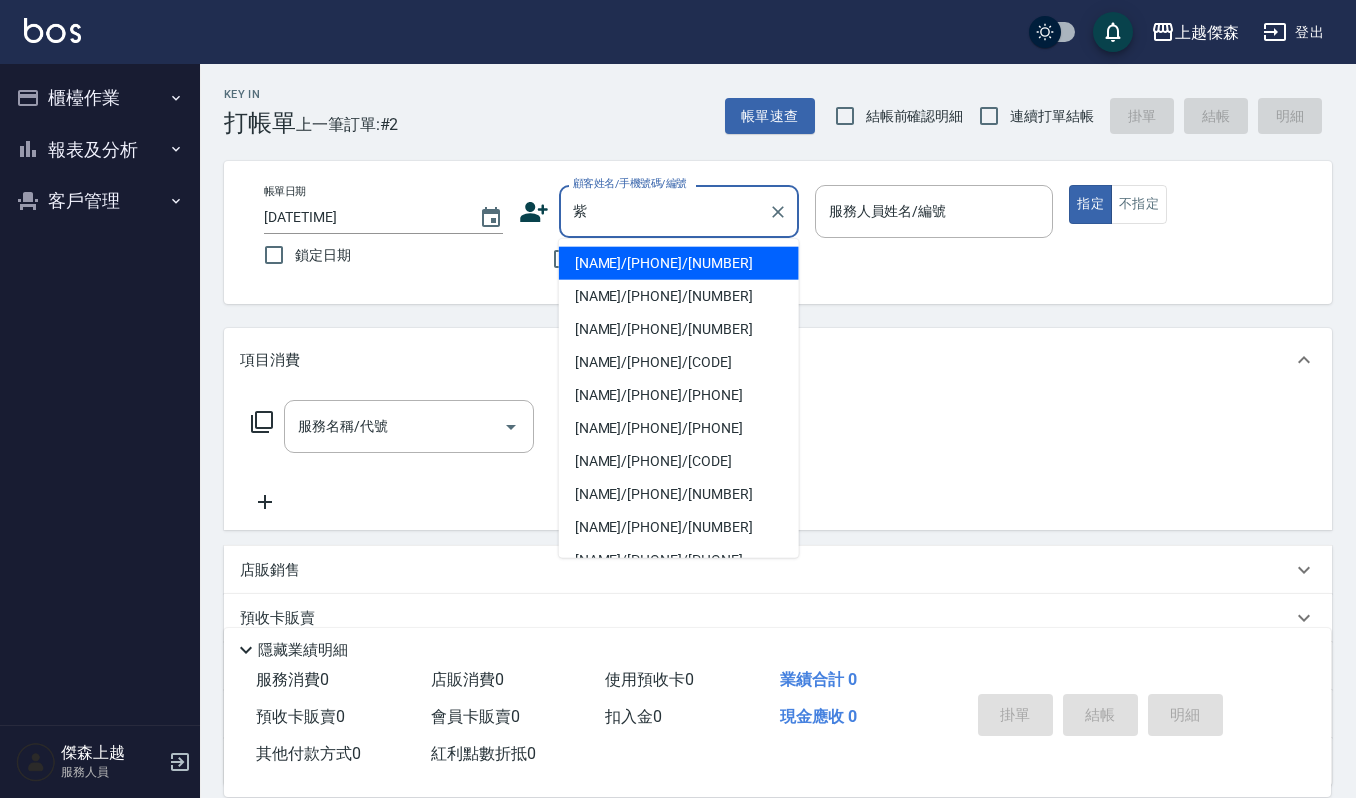 click on "[NAME]/[PHONE]/[NUMBER]" at bounding box center (679, 263) 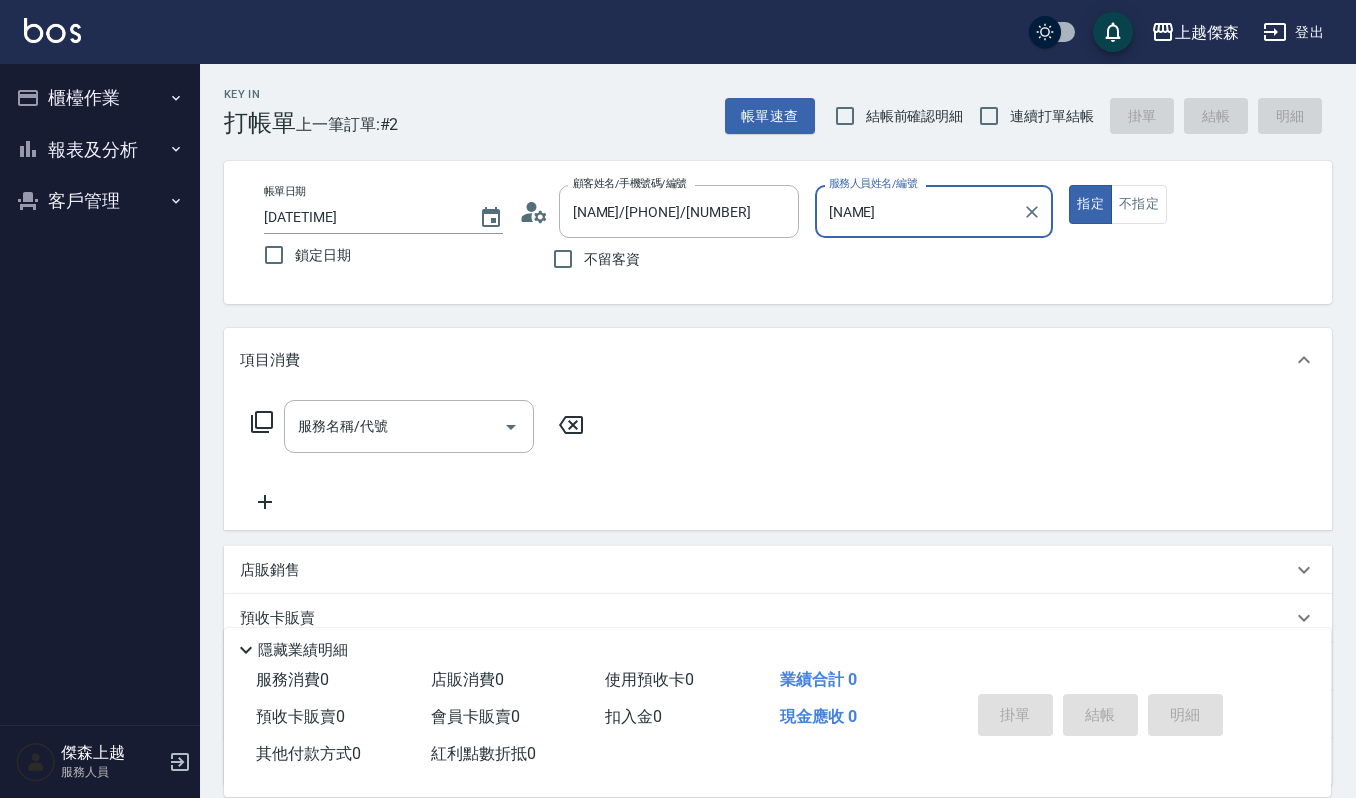drag, startPoint x: 868, startPoint y: 230, endPoint x: 877, endPoint y: 224, distance: 10.816654 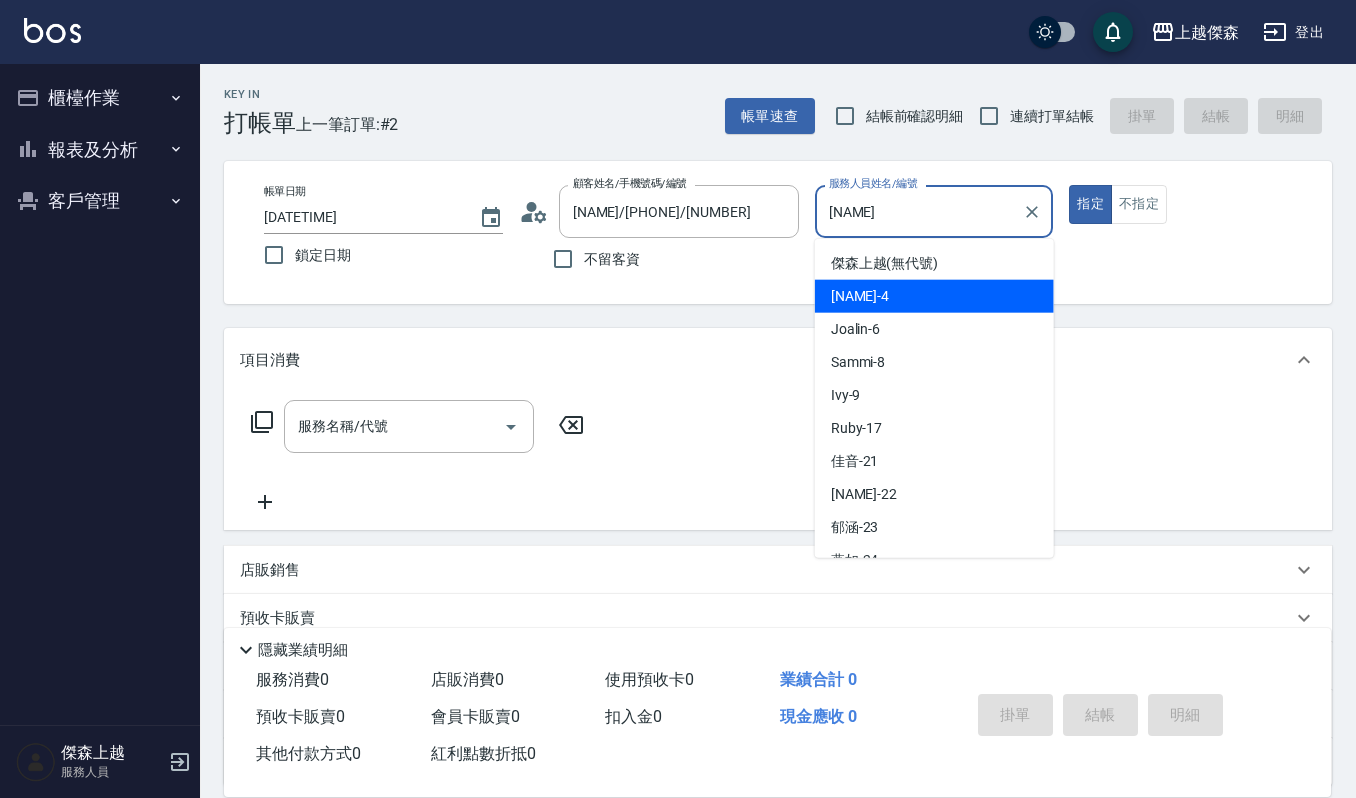 drag, startPoint x: 872, startPoint y: 217, endPoint x: 802, endPoint y: 220, distance: 70.064255 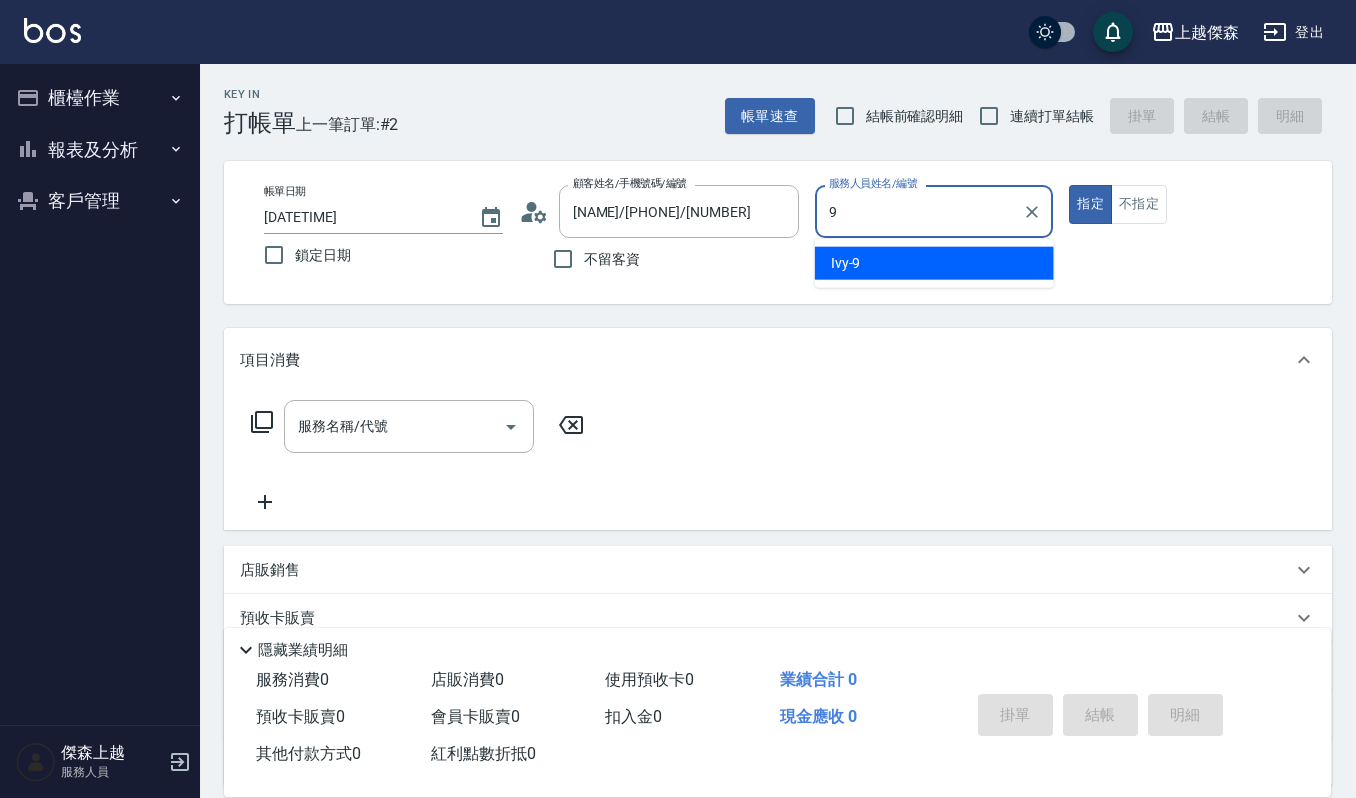 type on "Ivy-9" 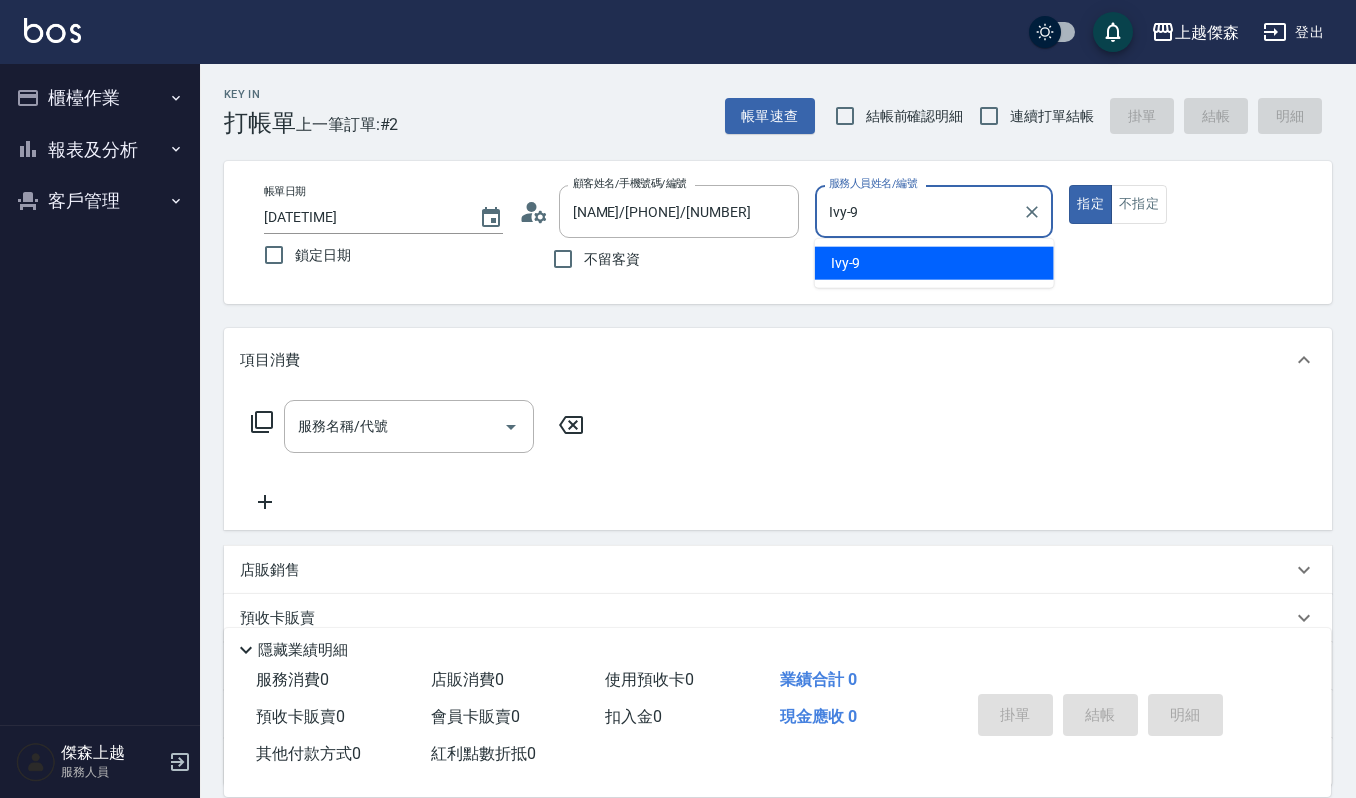 type on "true" 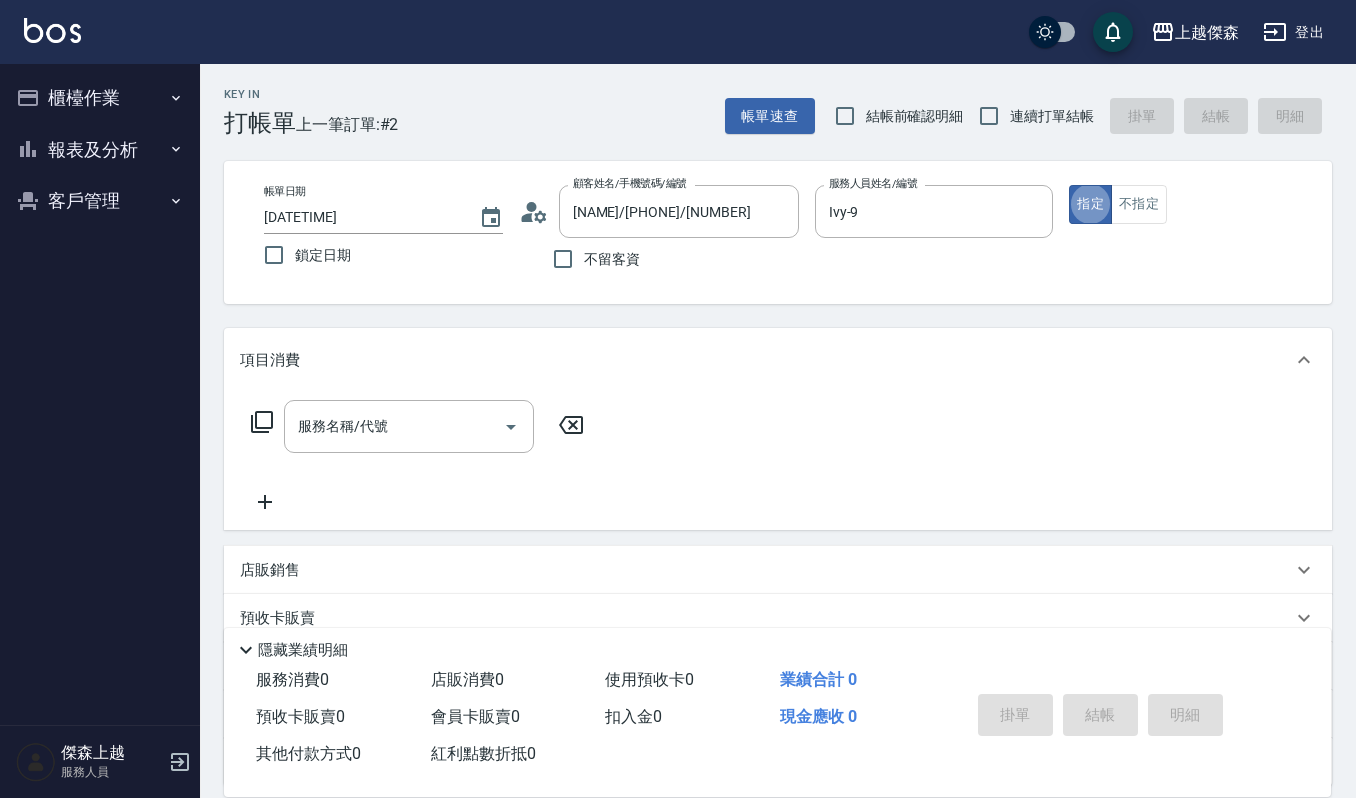 click on "服務名稱/代號" at bounding box center [394, 426] 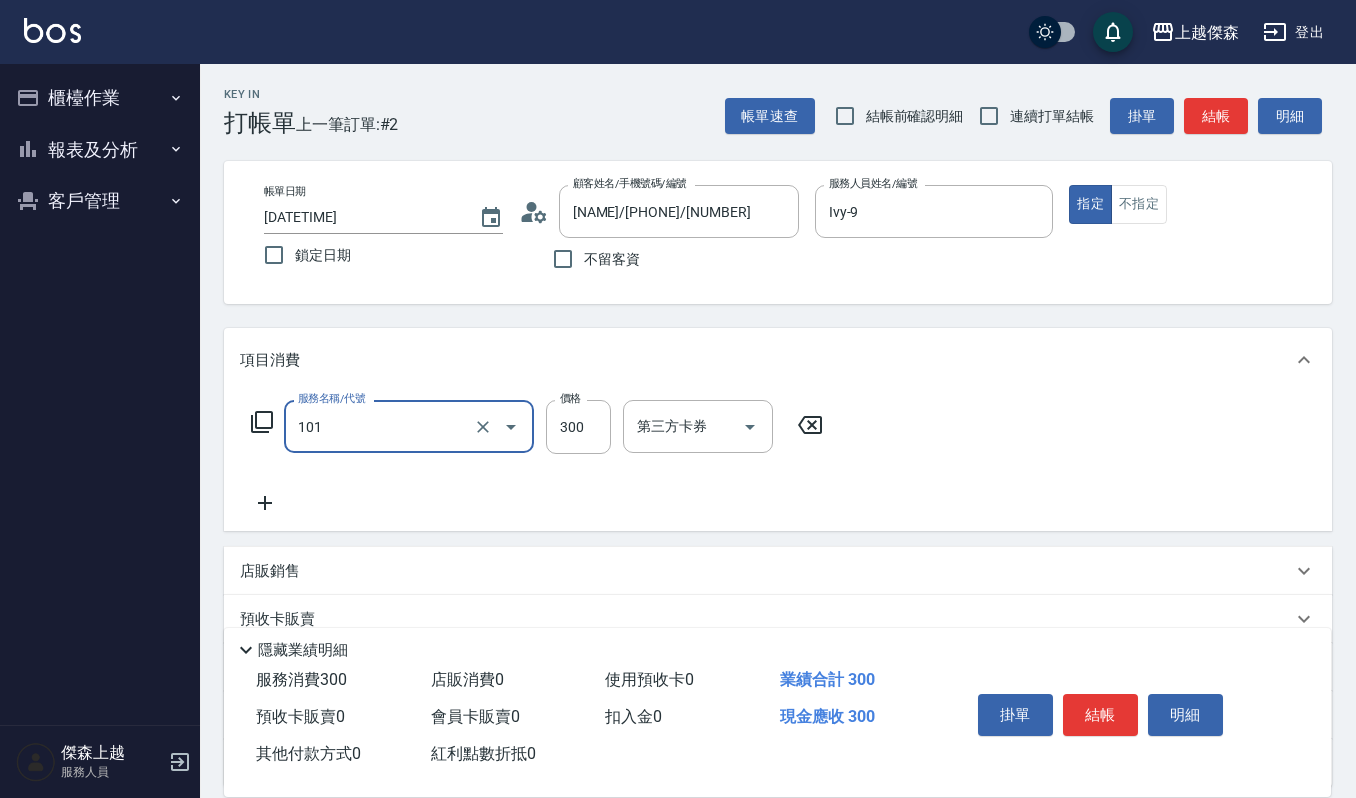 type on "一般洗髮(101)" 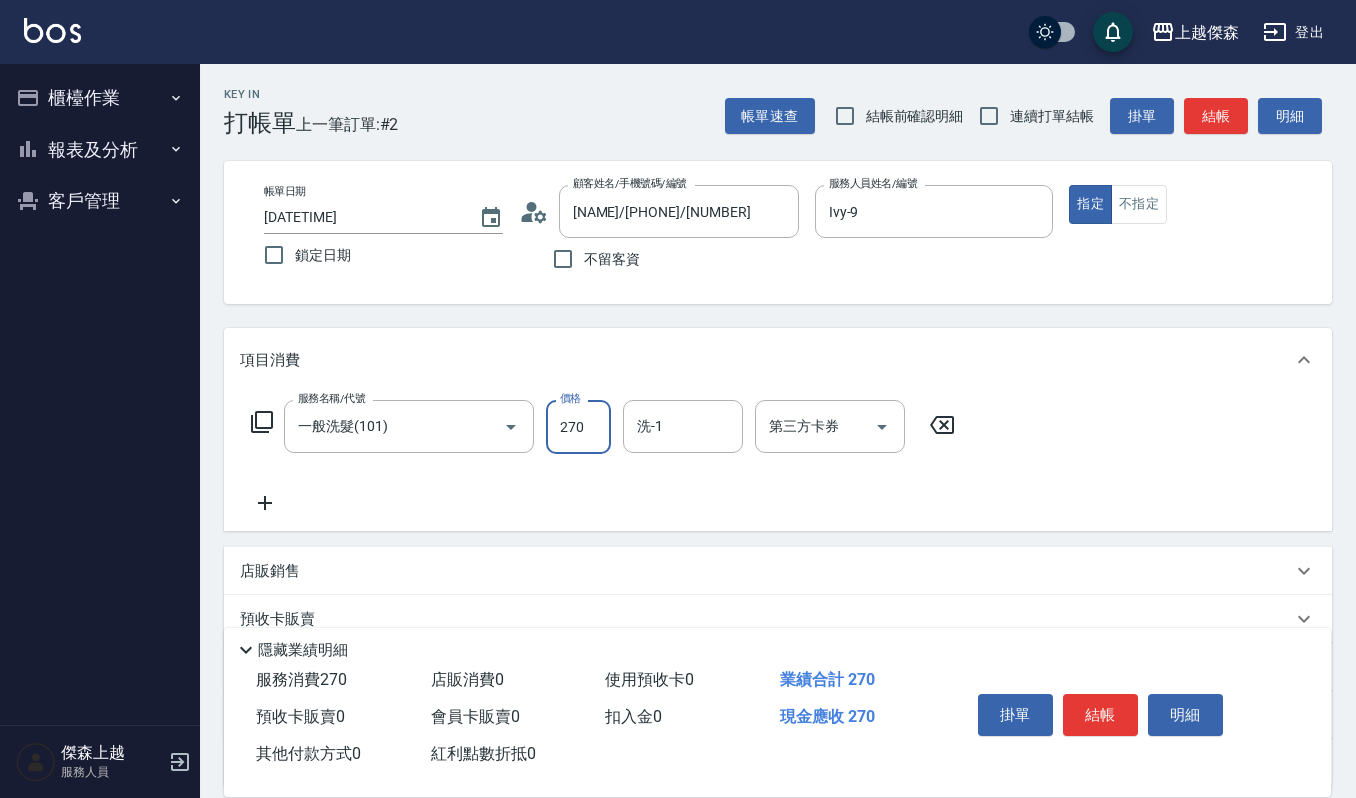 type on "270" 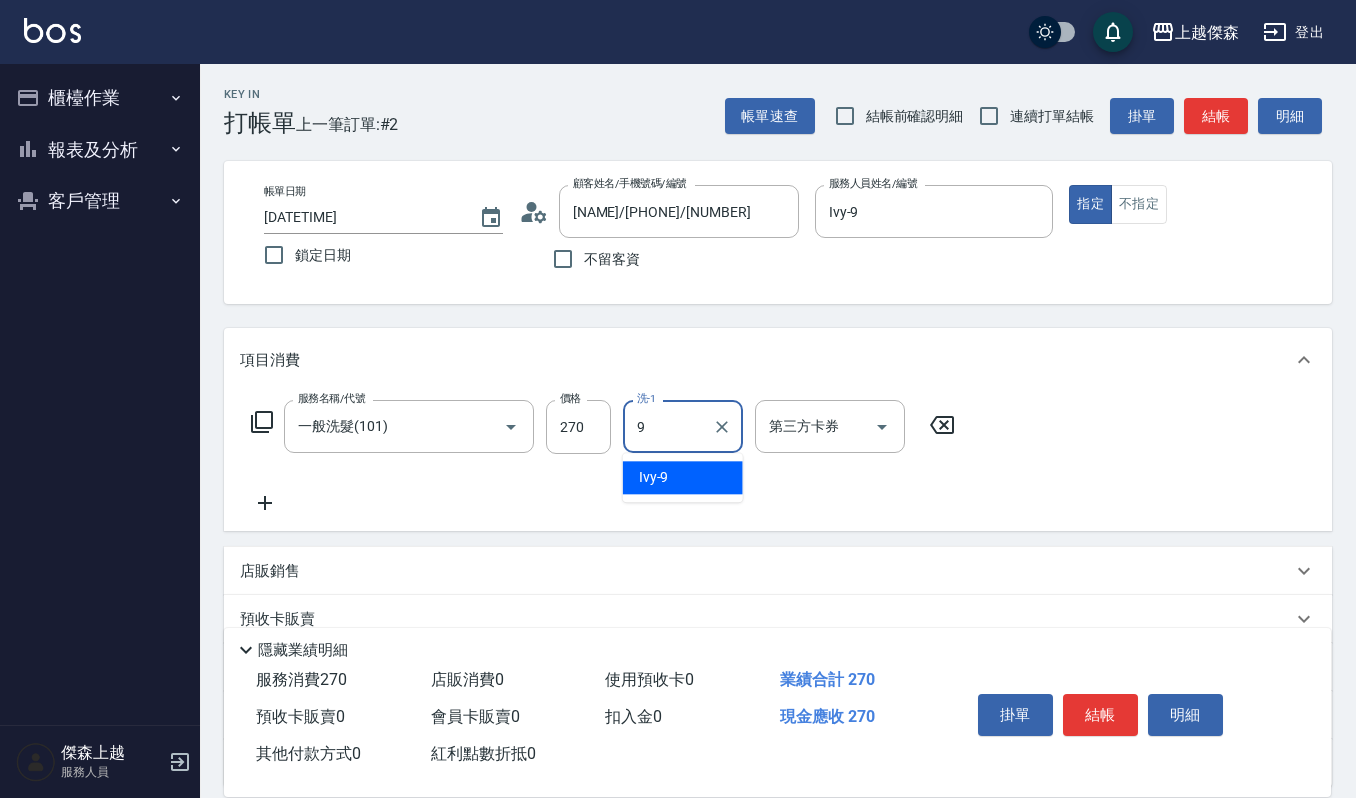 type on "Ivy-9" 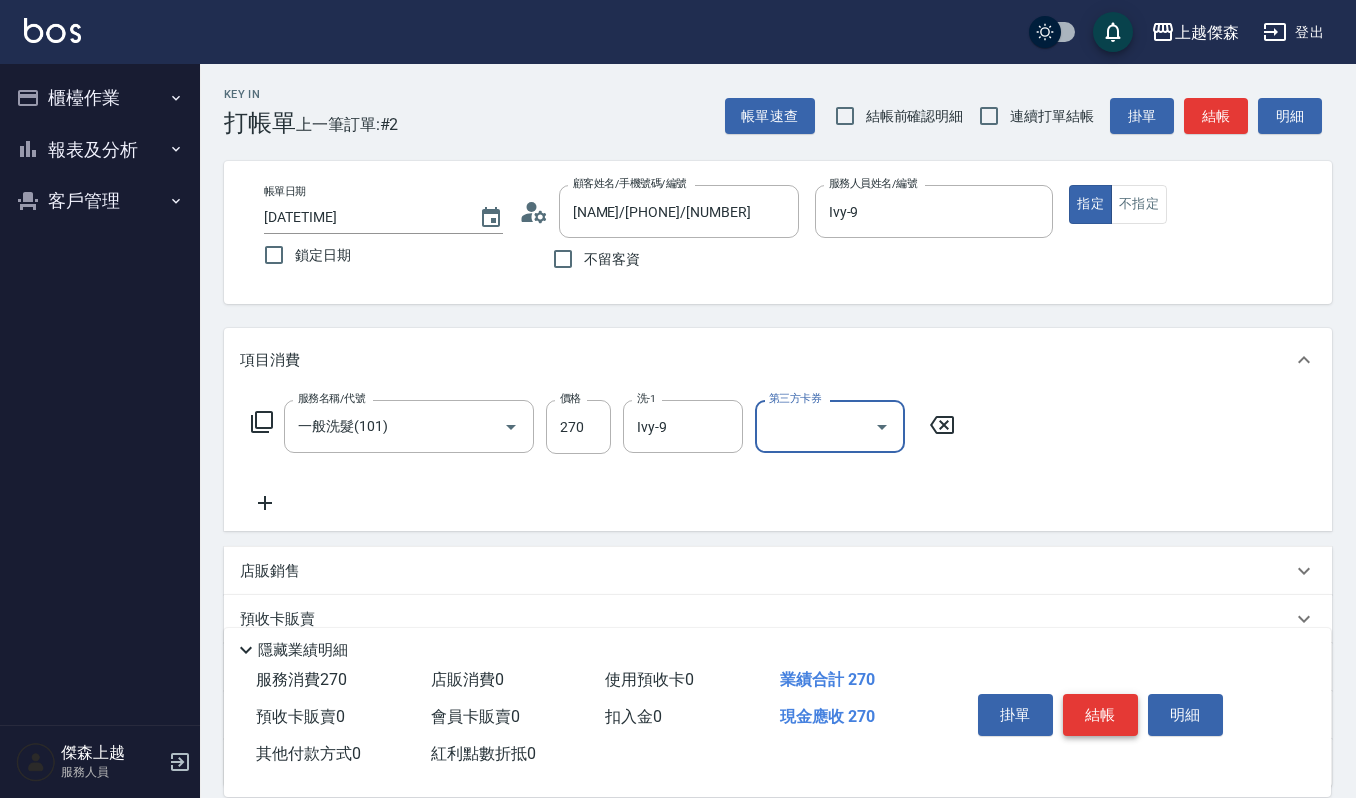 click on "結帳" at bounding box center (1100, 715) 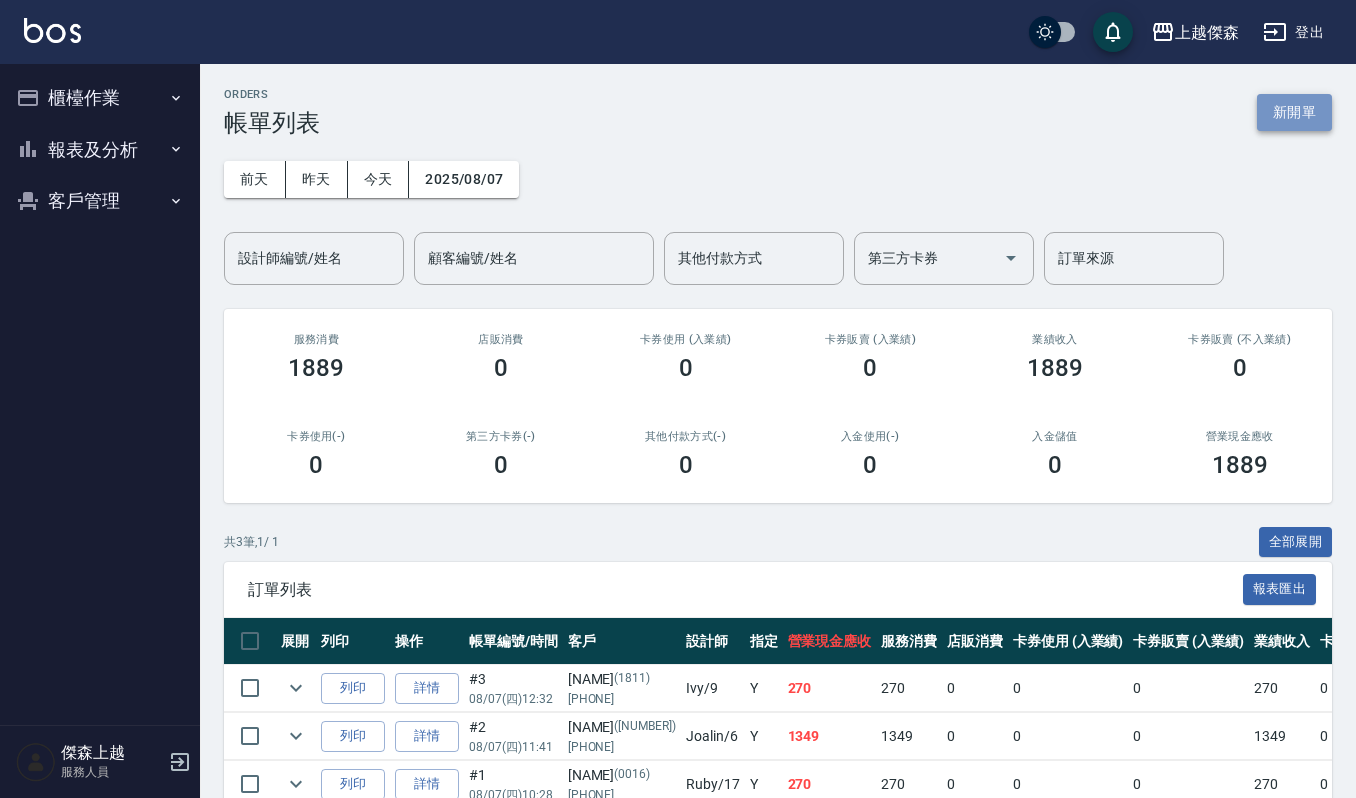 click on "新開單" at bounding box center [1294, 112] 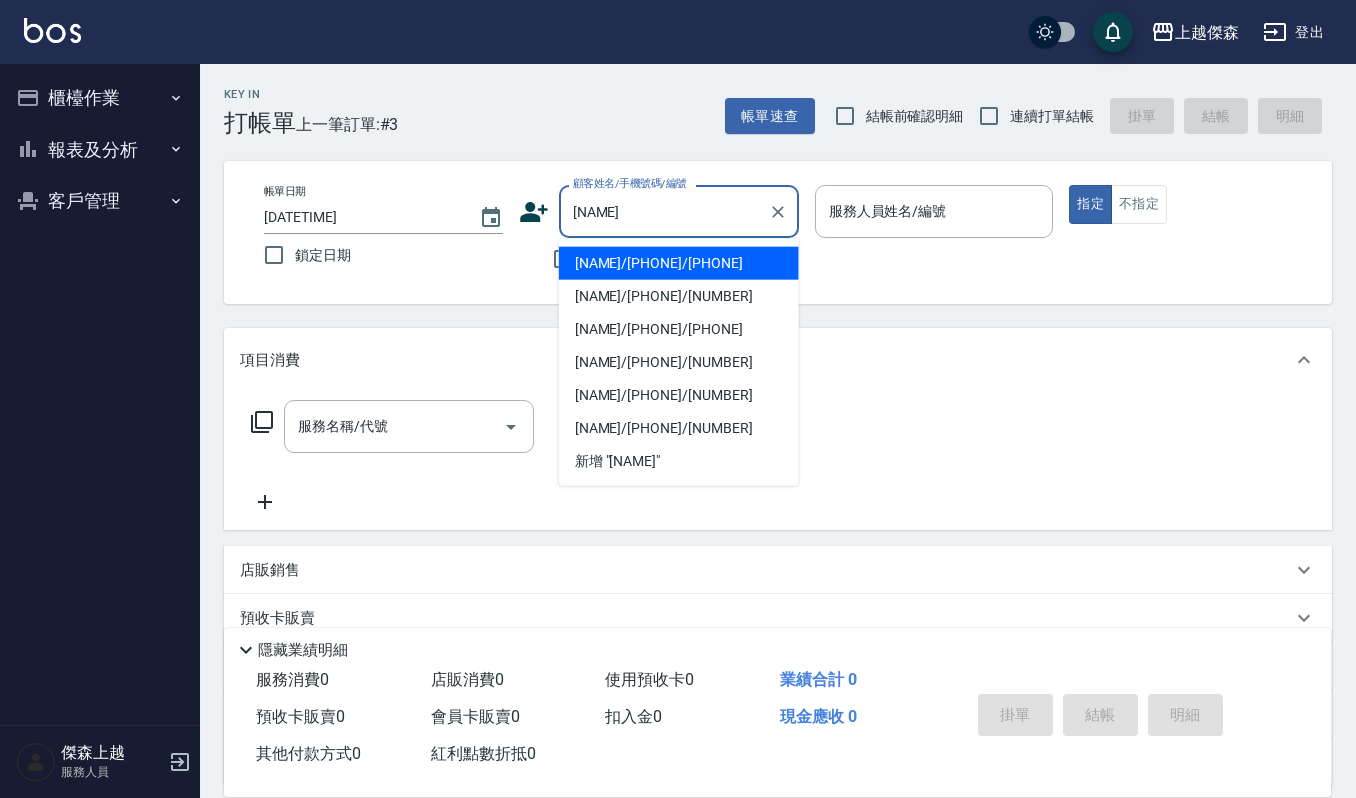 click on "[NAME]/[PHONE]/[PHONE]" at bounding box center [679, 263] 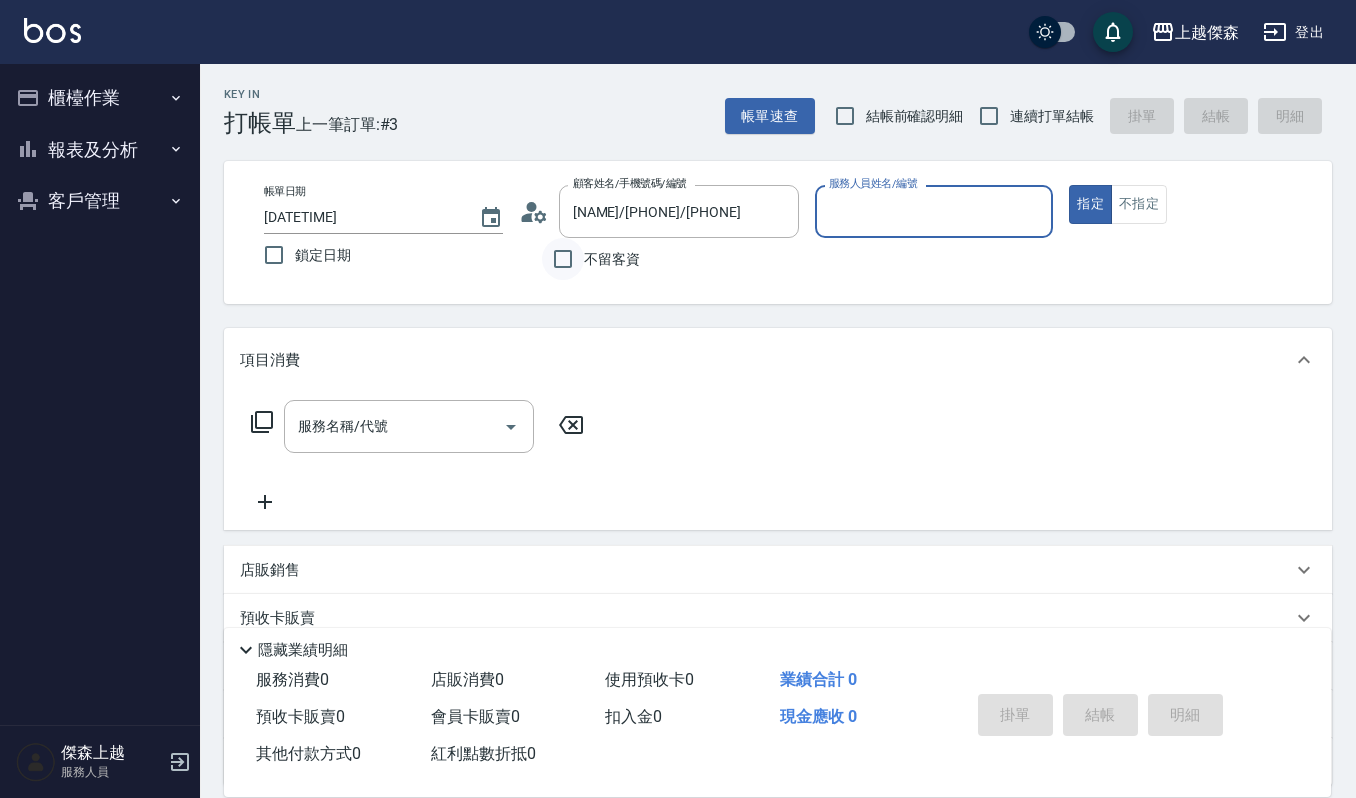 type on "Sammi-8" 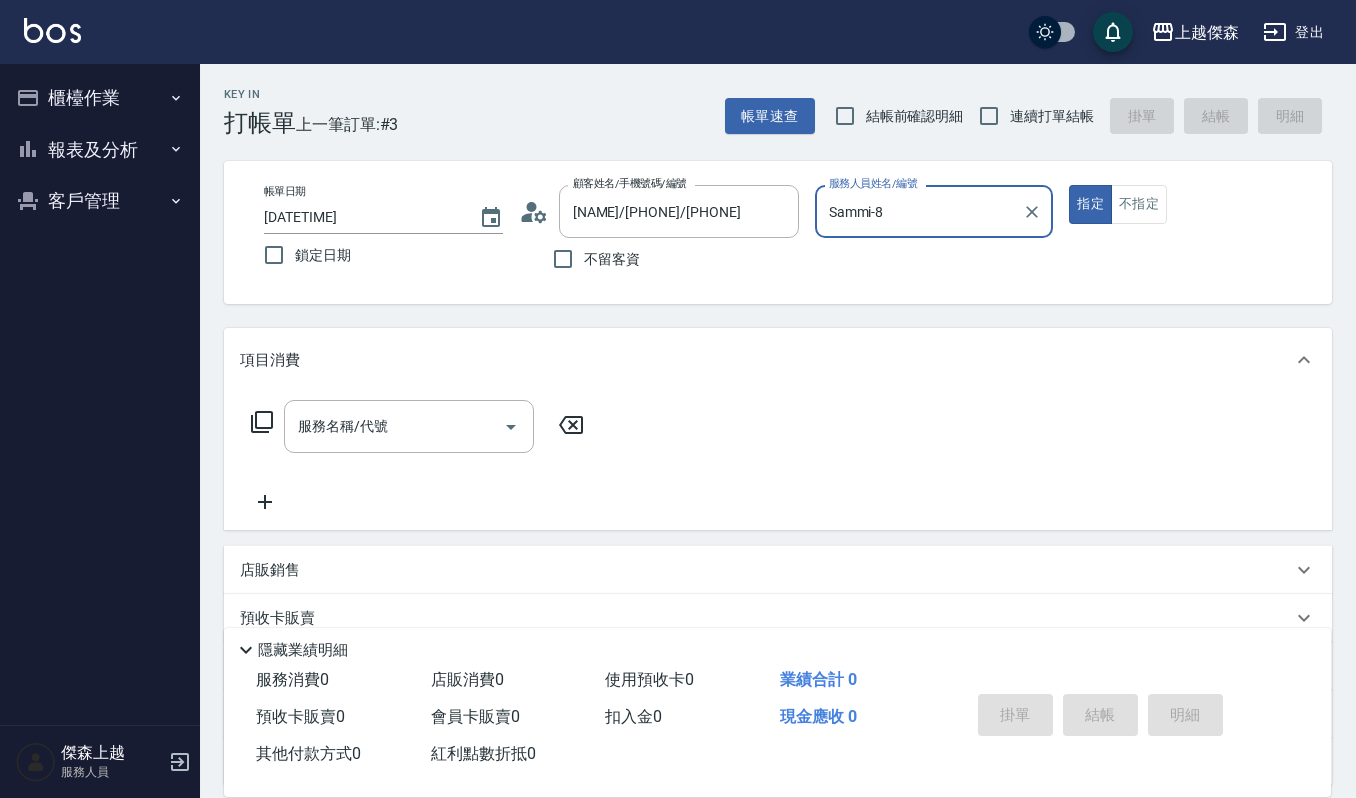 click 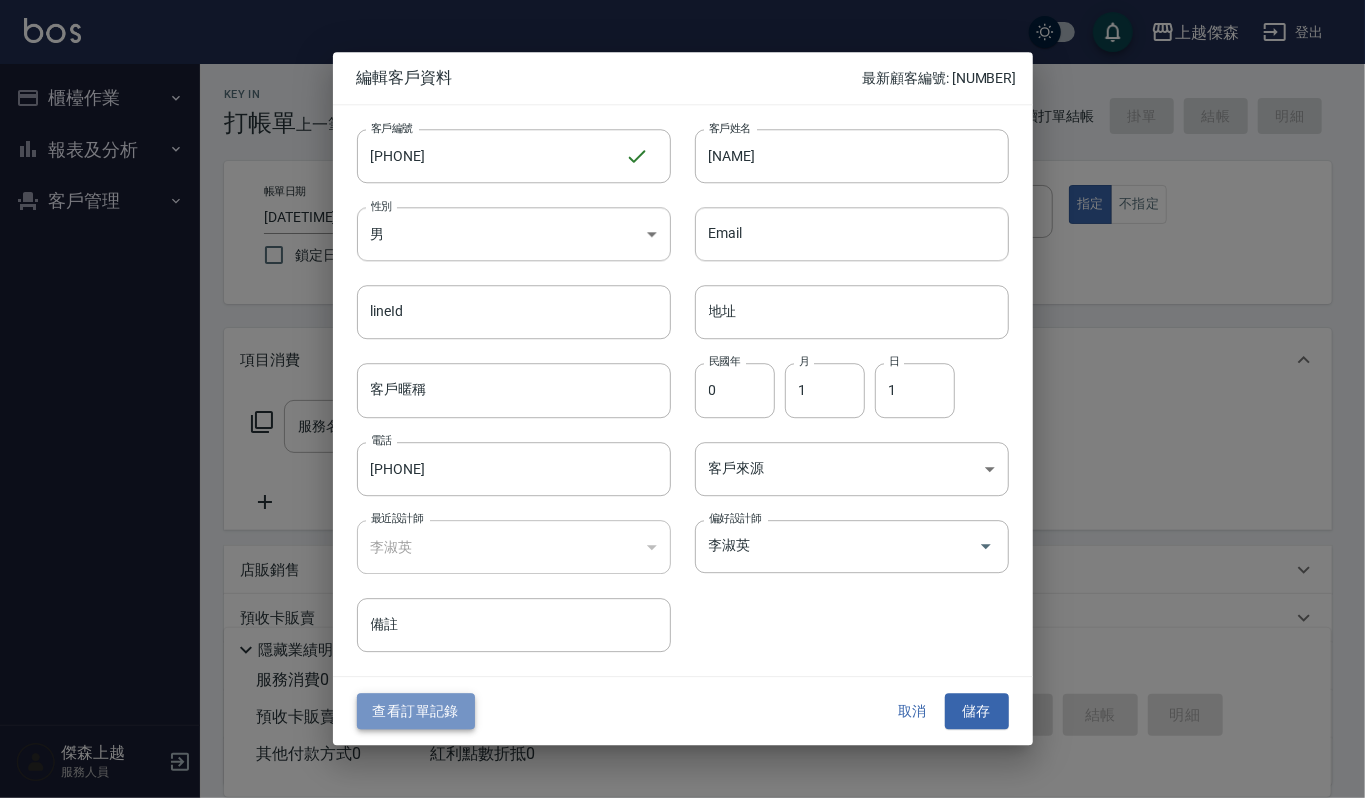 click on "查看訂單記錄" at bounding box center [416, 711] 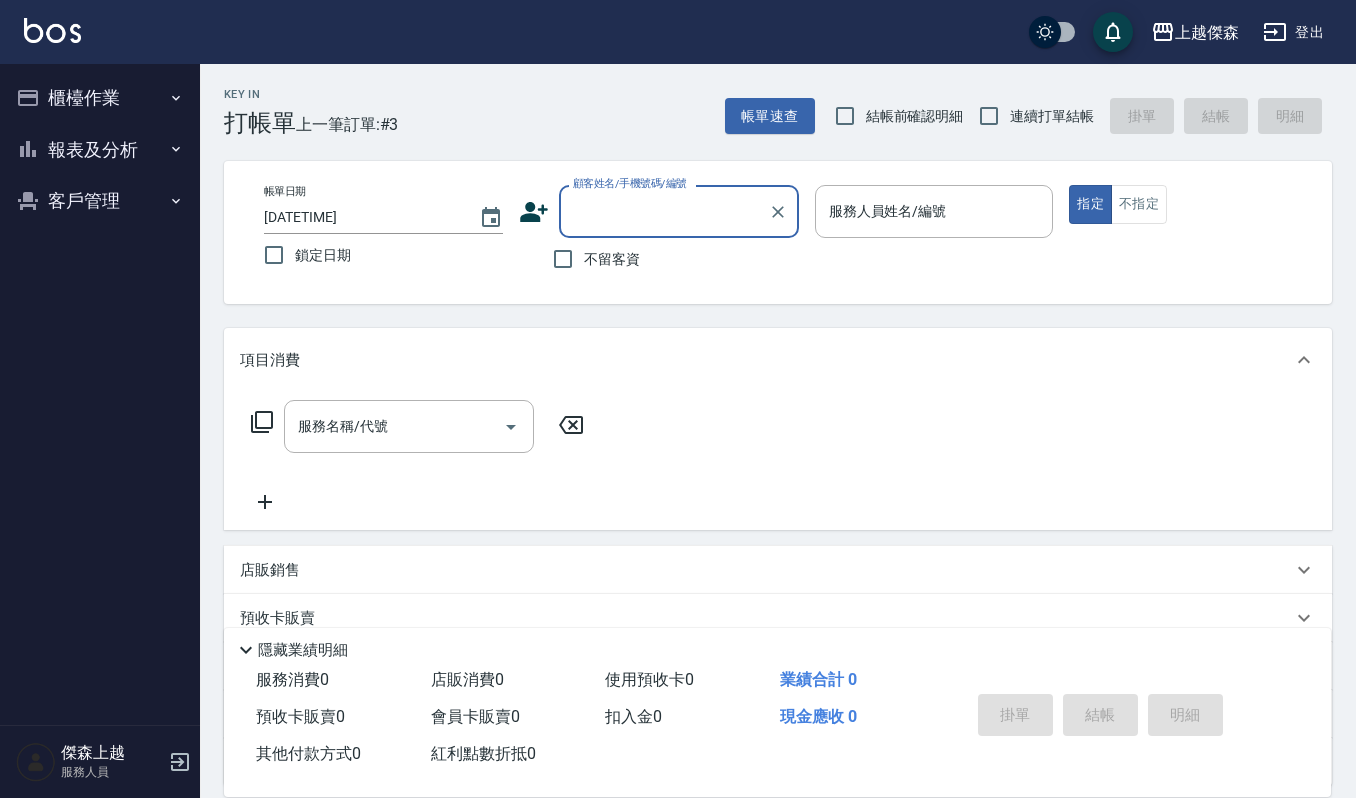 drag, startPoint x: 677, startPoint y: 194, endPoint x: 662, endPoint y: 217, distance: 27.45906 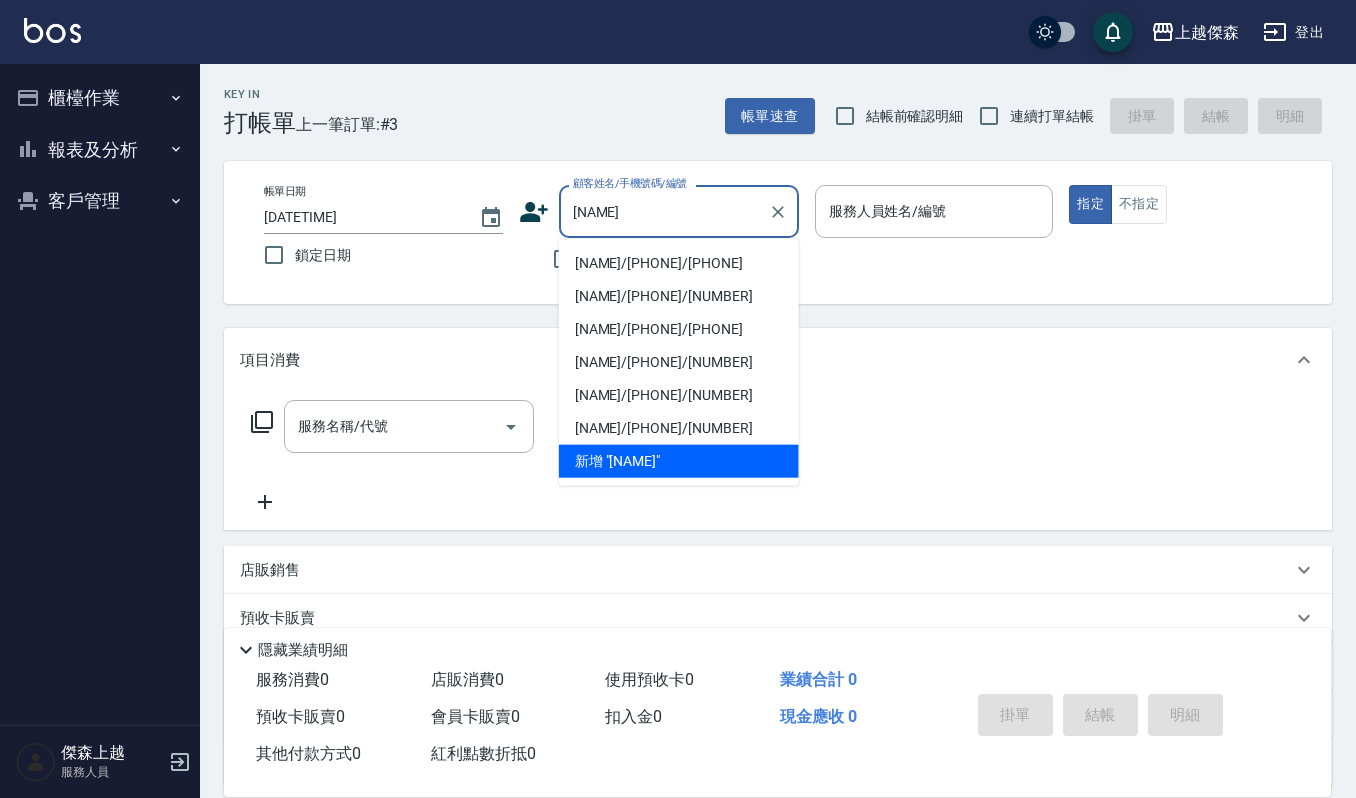 click on "[NAME]/[PHONE]/[PHONE]" at bounding box center (679, 263) 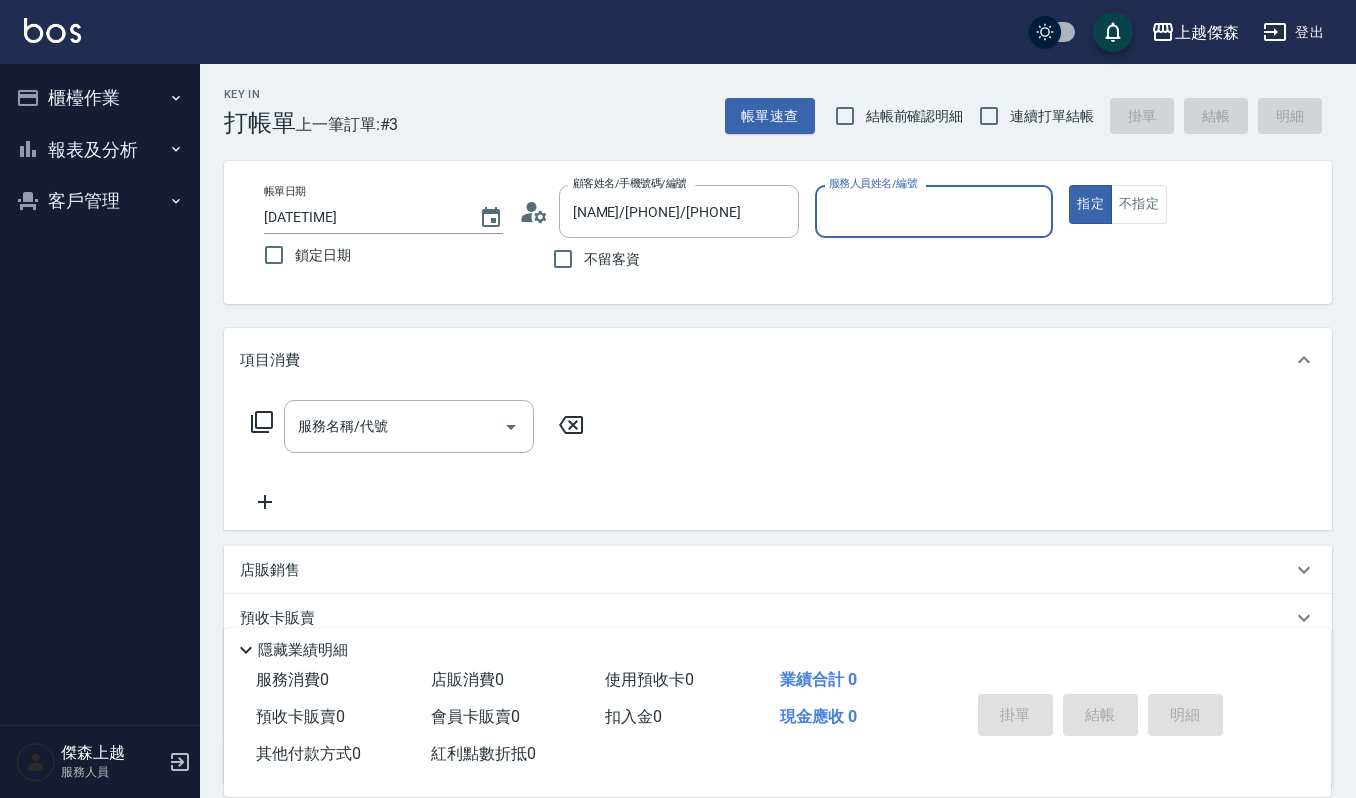 type on "Sammi-8" 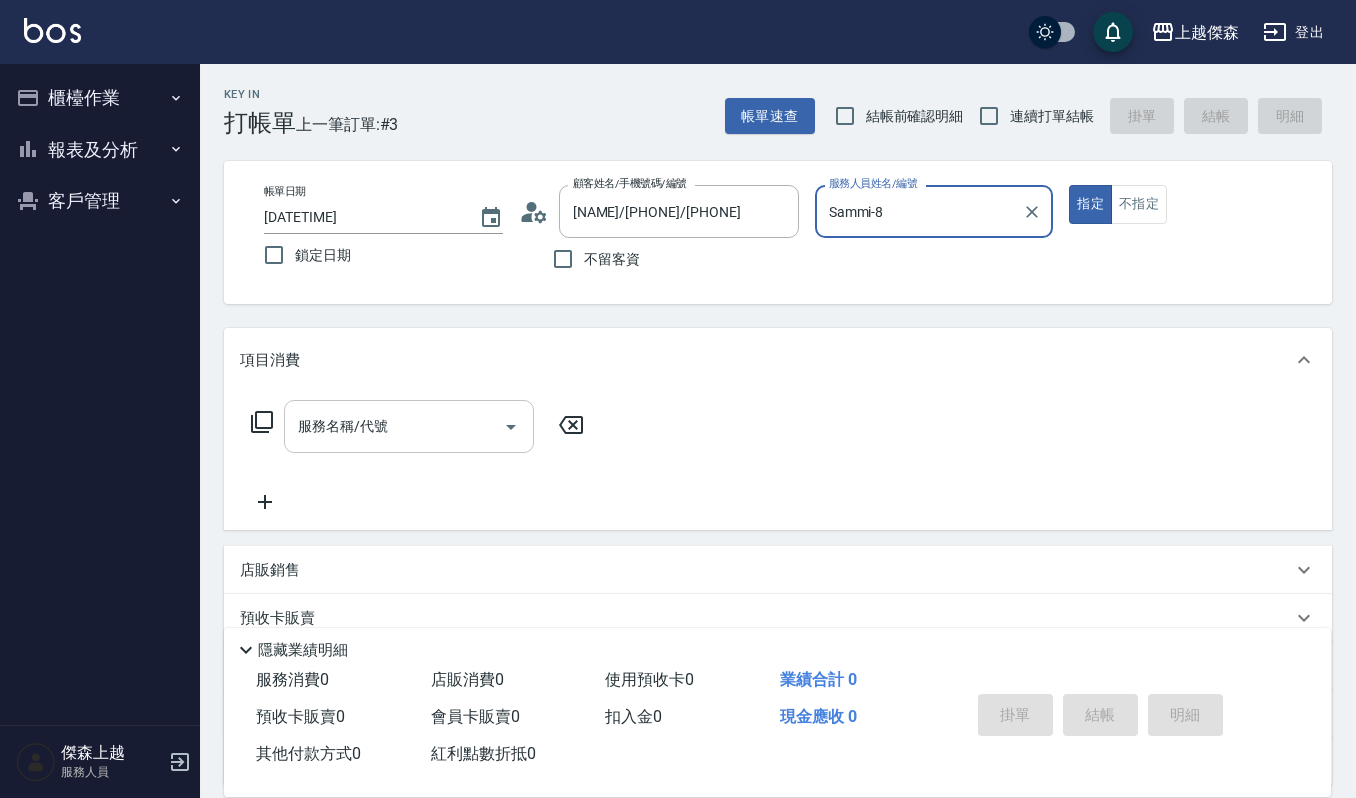 click on "服務名稱/代號" at bounding box center (409, 426) 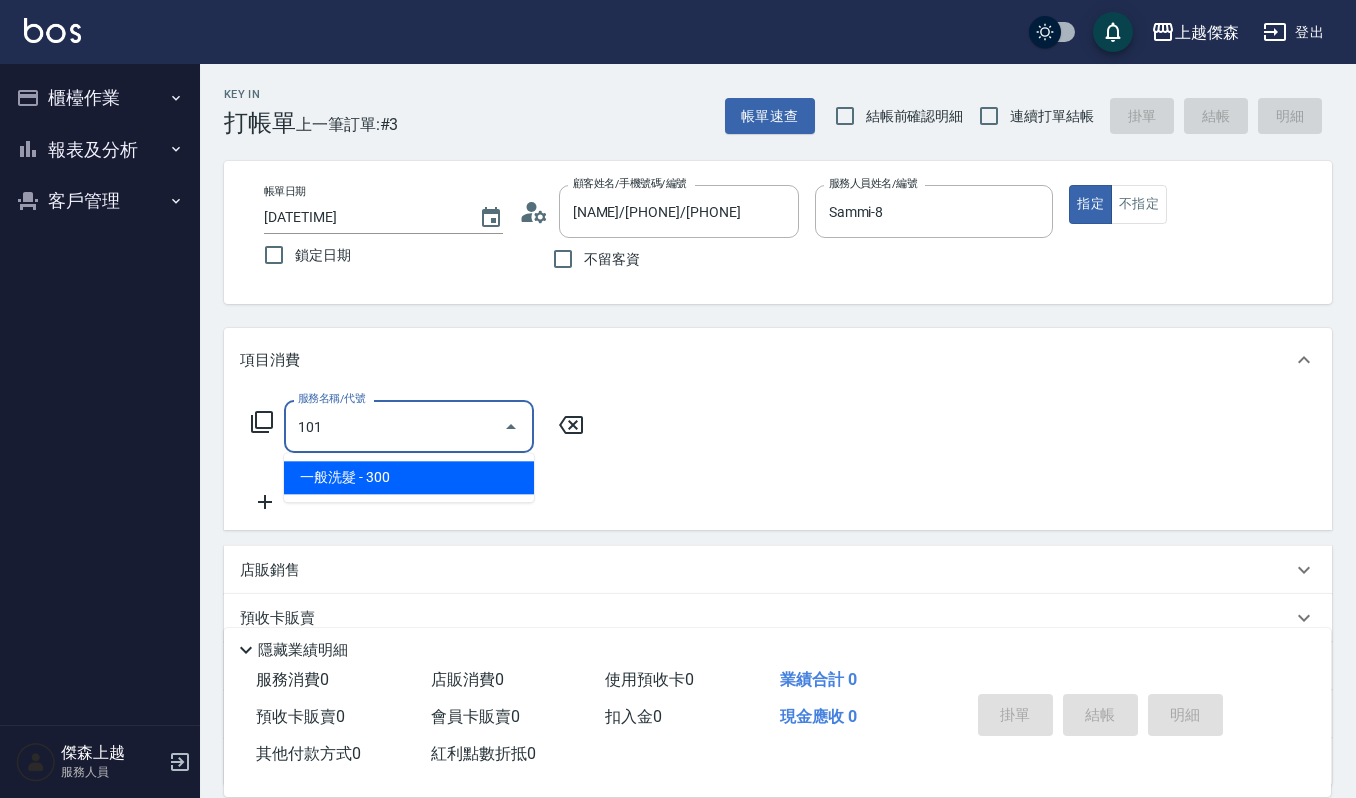 type on "一般洗髮(101)" 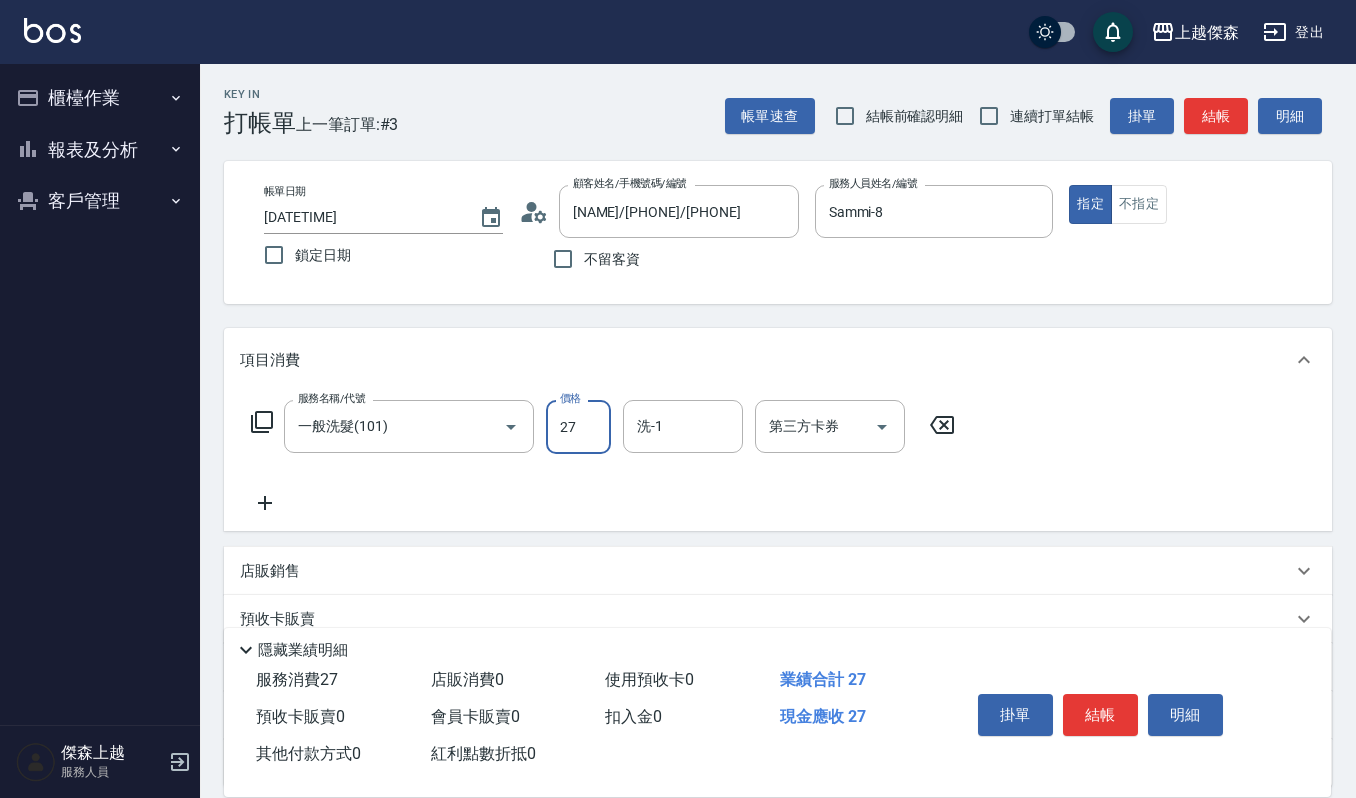 click on "27" at bounding box center (578, 427) 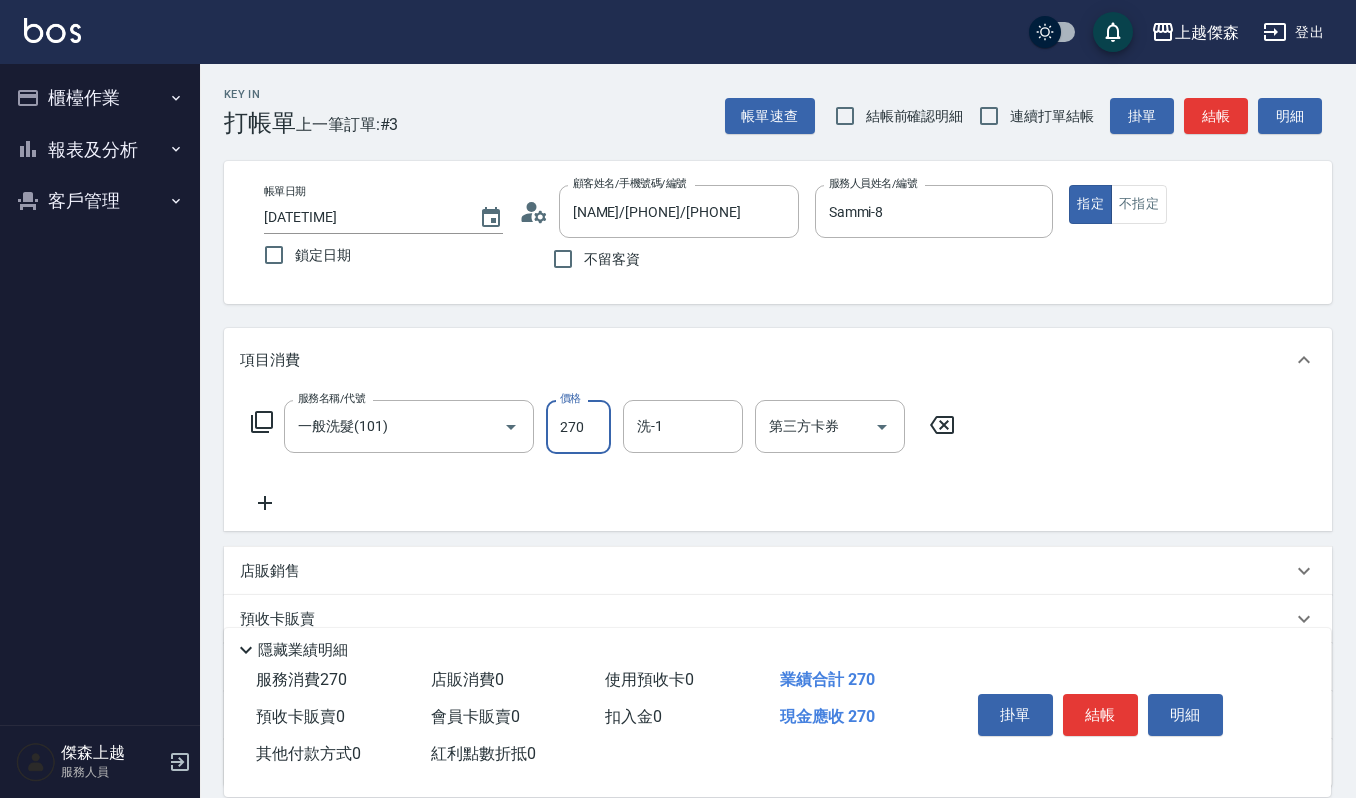 type on "270" 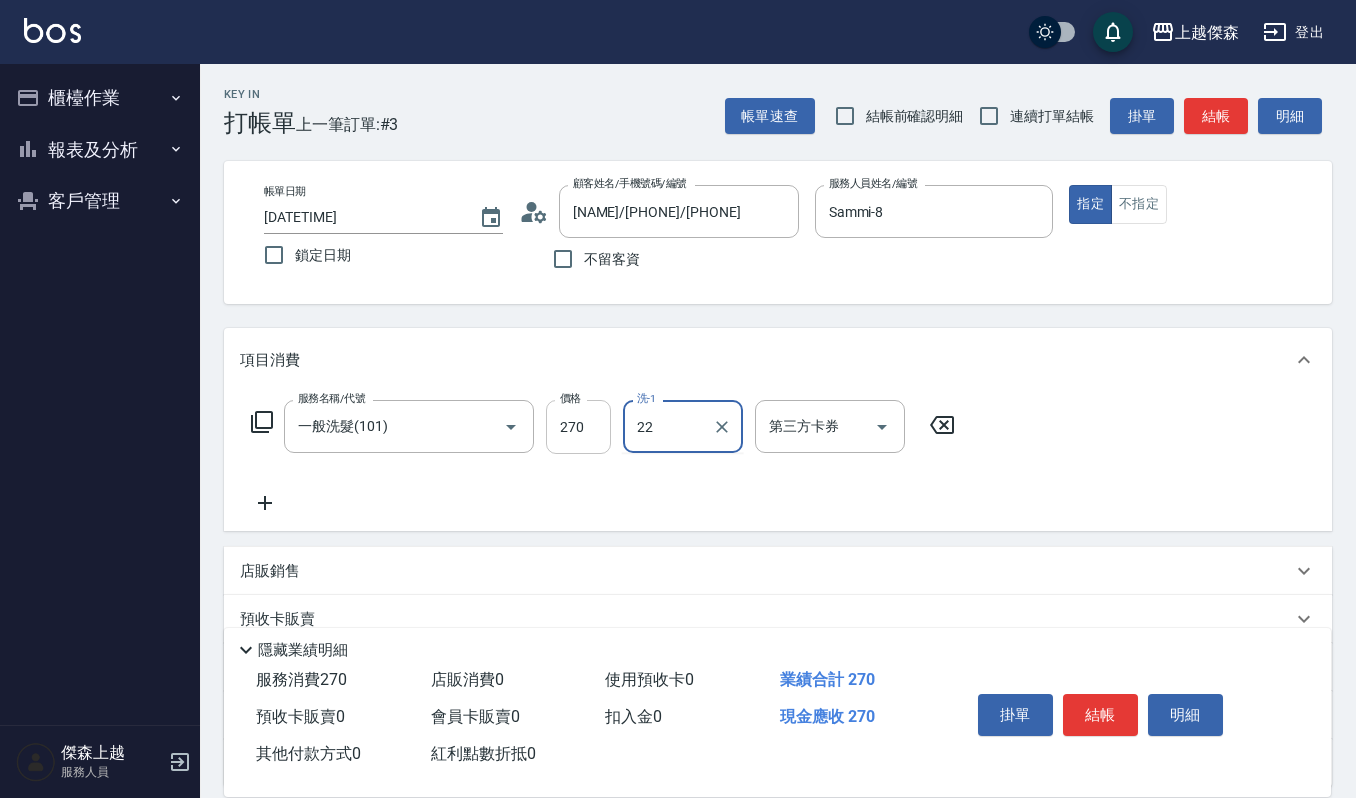 type on "[NAME]-22" 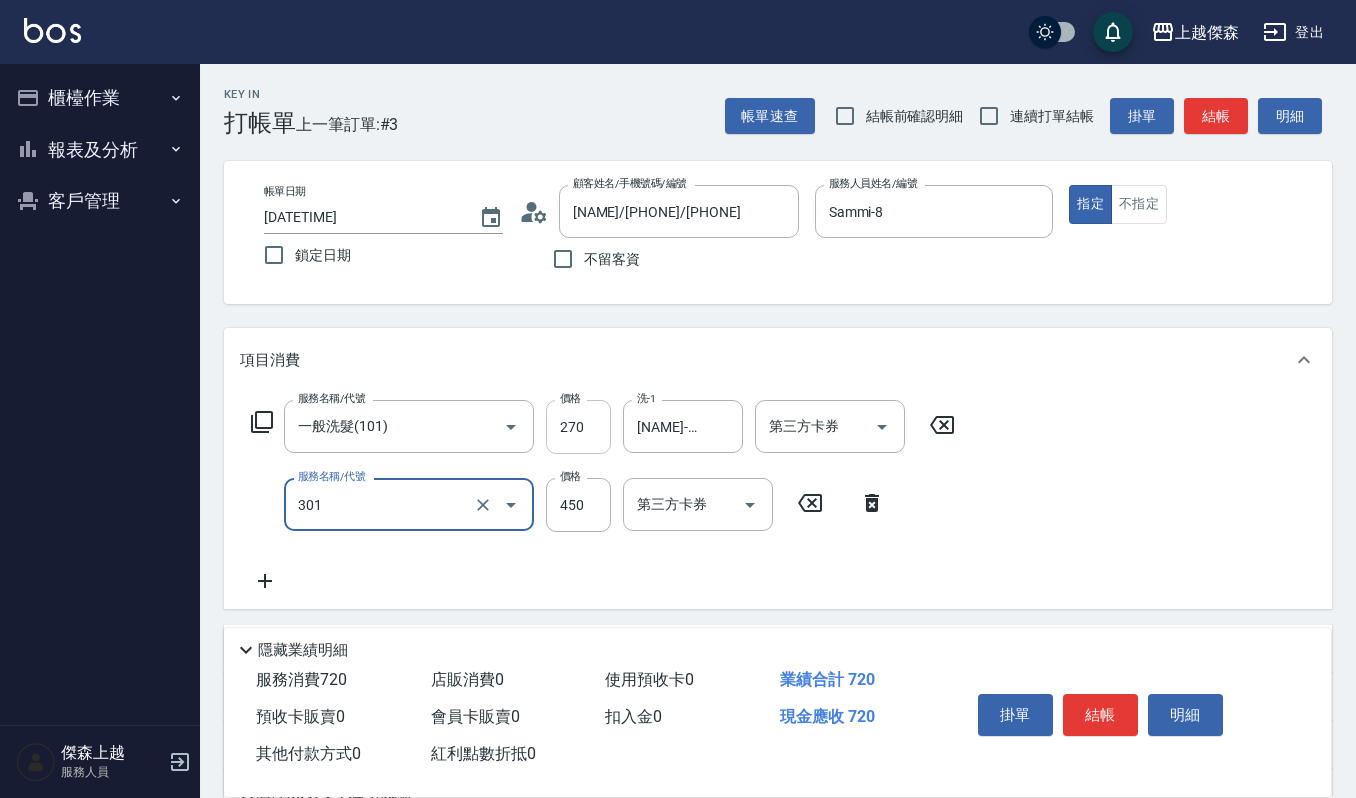 type on "創意剪髮(301)" 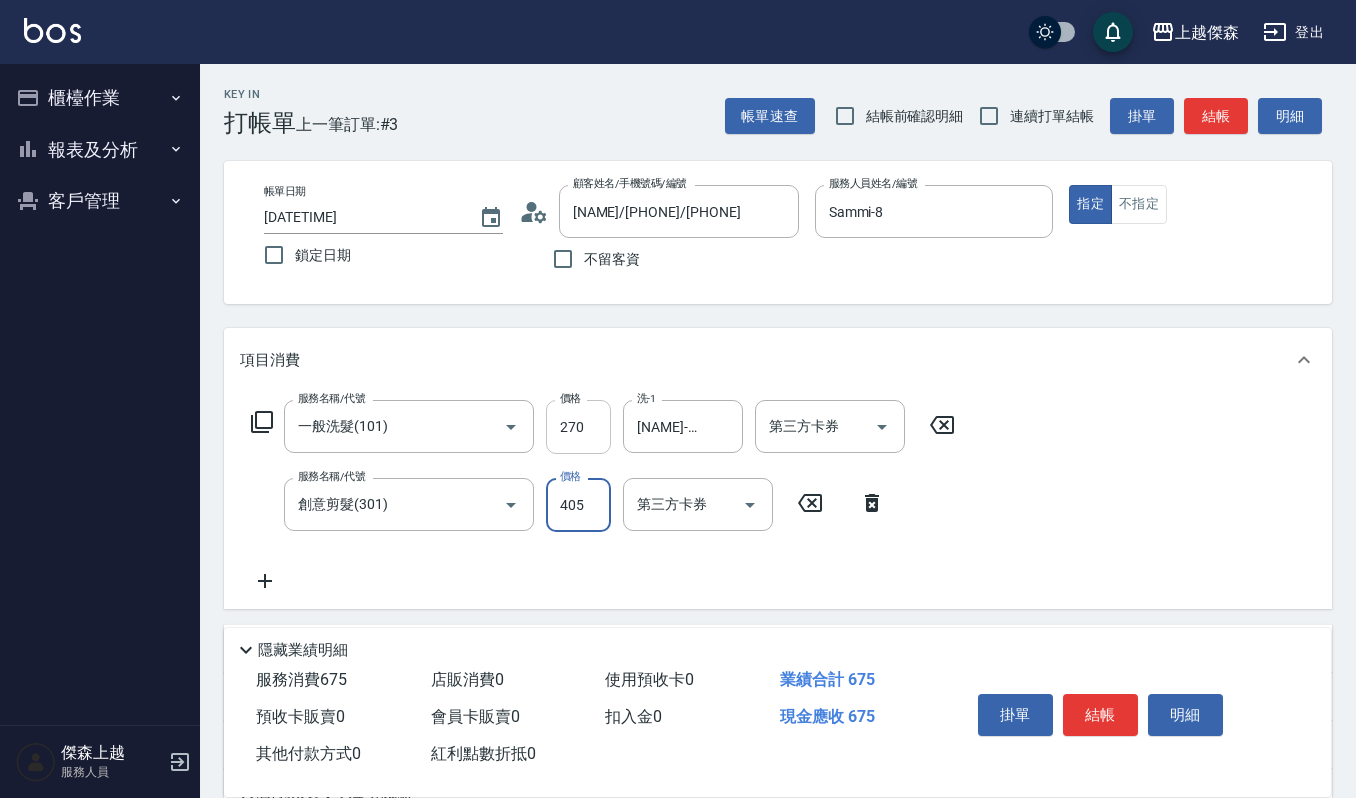 type on "405" 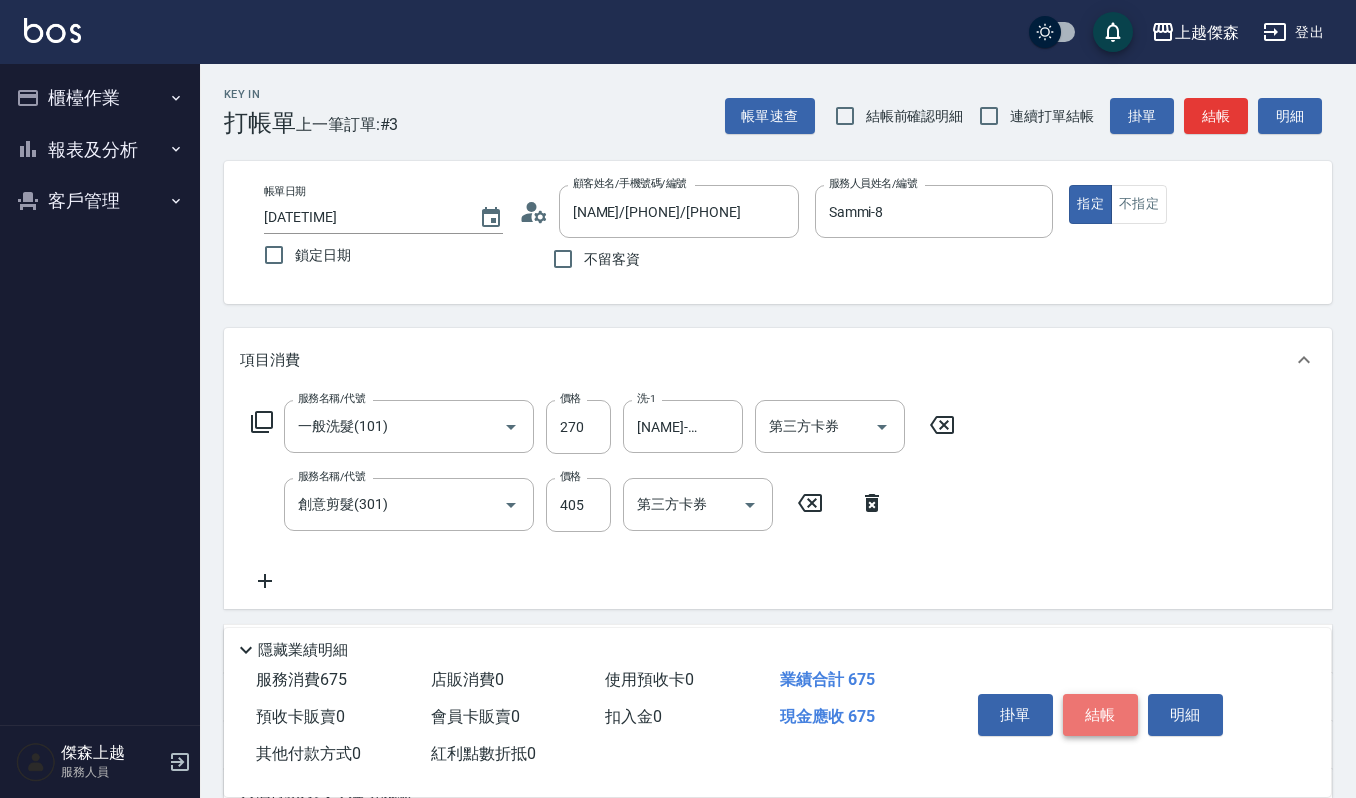 click on "結帳" at bounding box center [1100, 715] 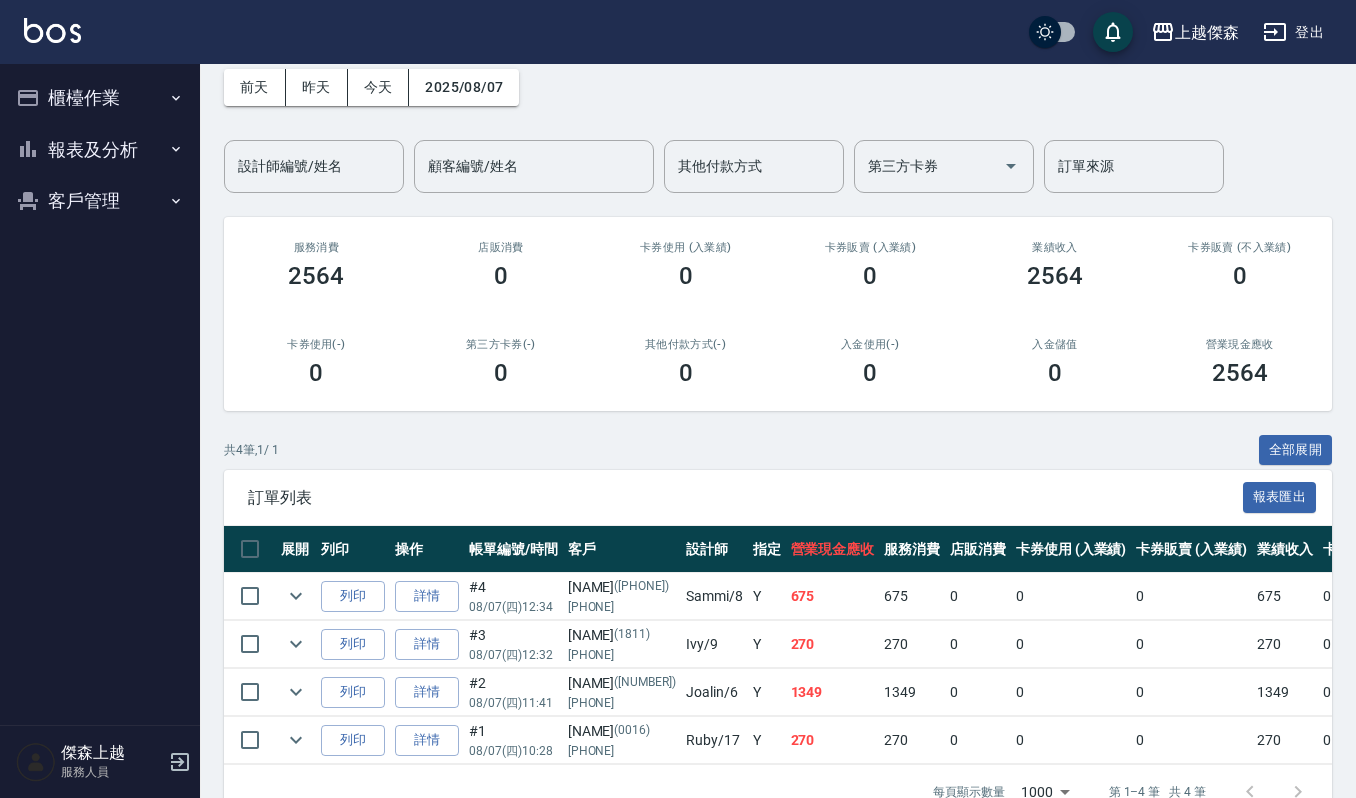 scroll, scrollTop: 133, scrollLeft: 0, axis: vertical 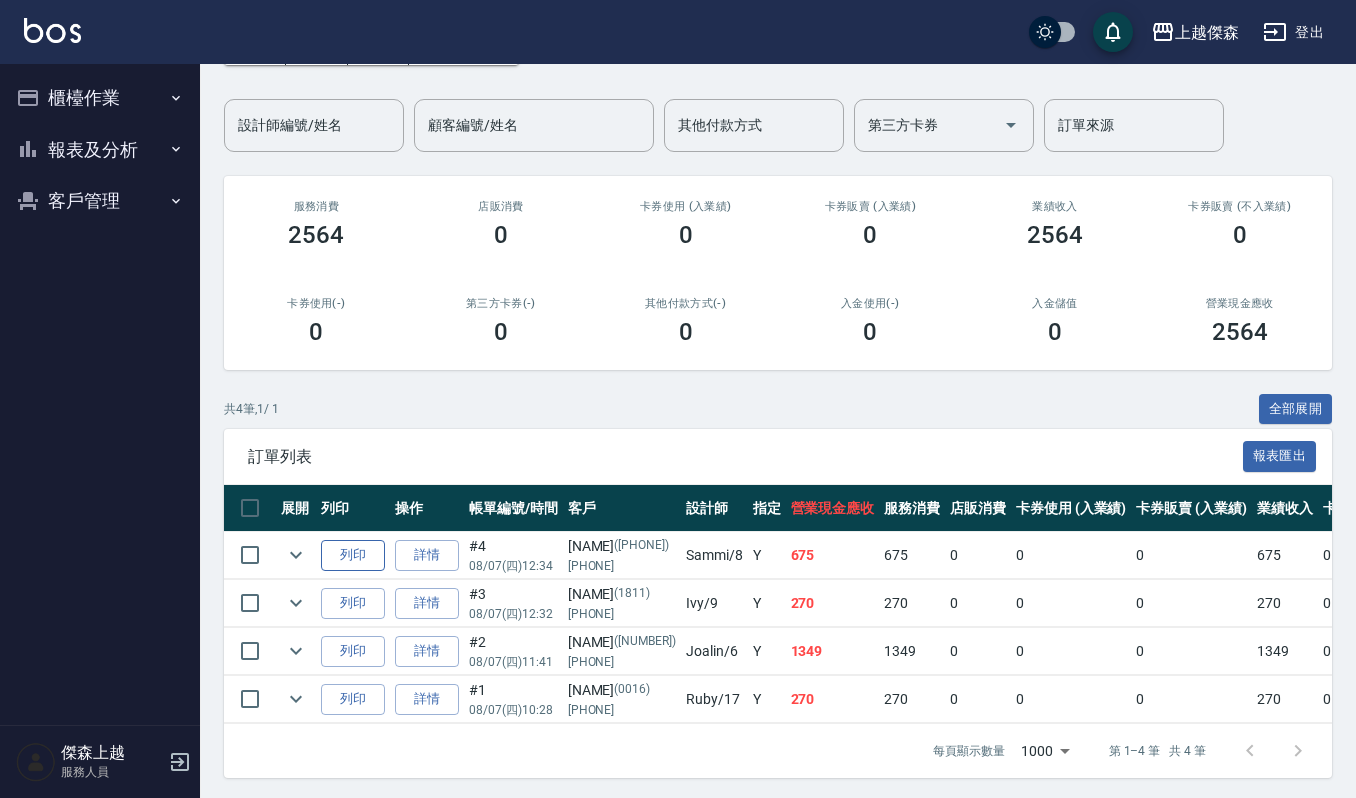 click on "列印" at bounding box center [353, 555] 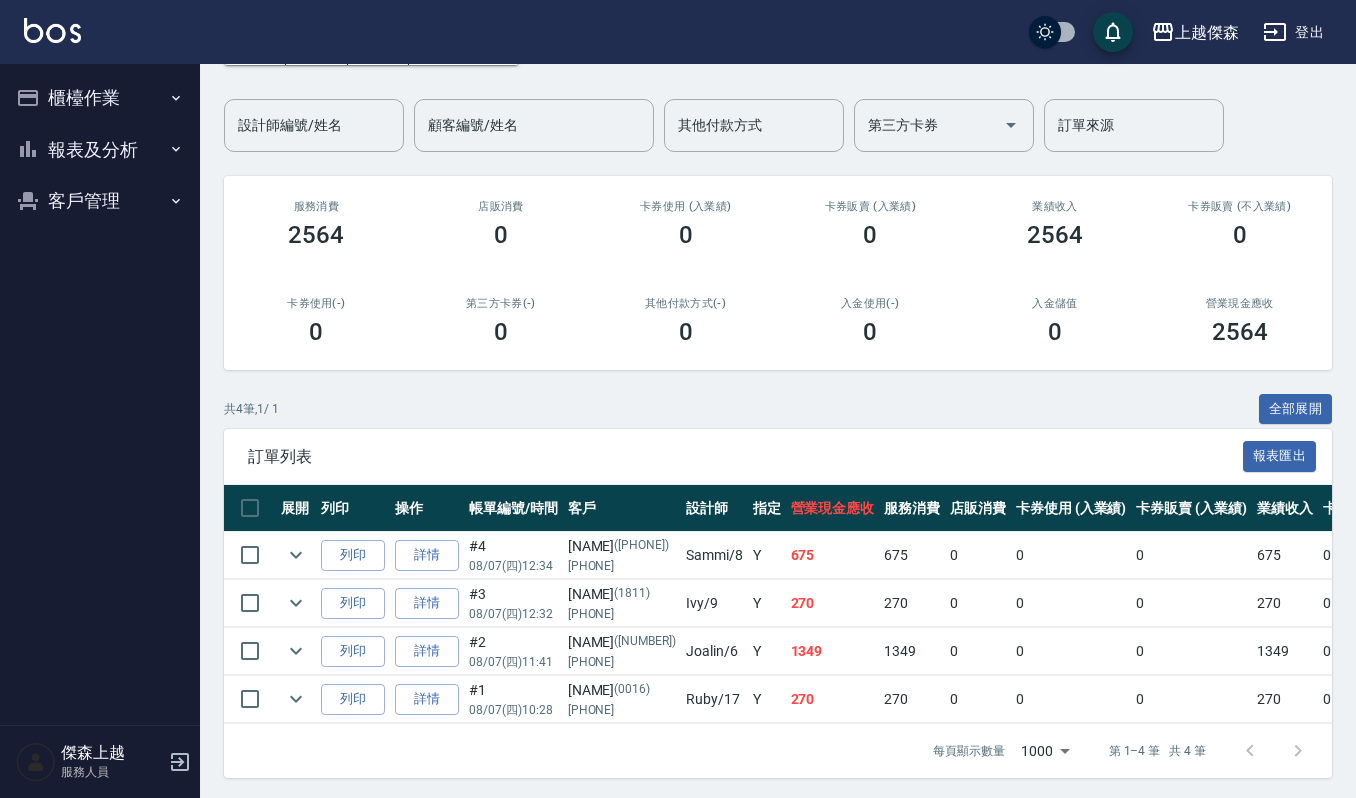 drag, startPoint x: 616, startPoint y: 381, endPoint x: 1364, endPoint y: 74, distance: 808.5499 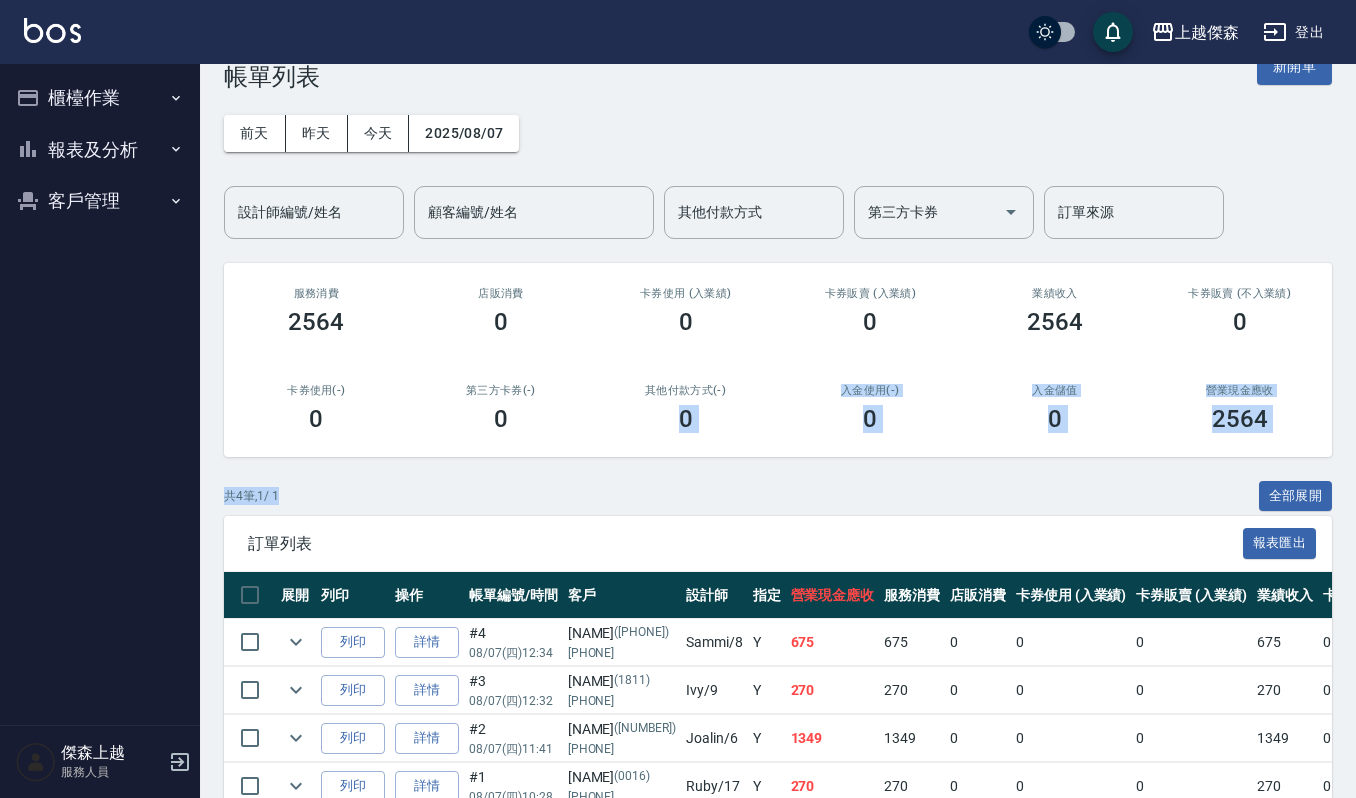 scroll, scrollTop: 0, scrollLeft: 0, axis: both 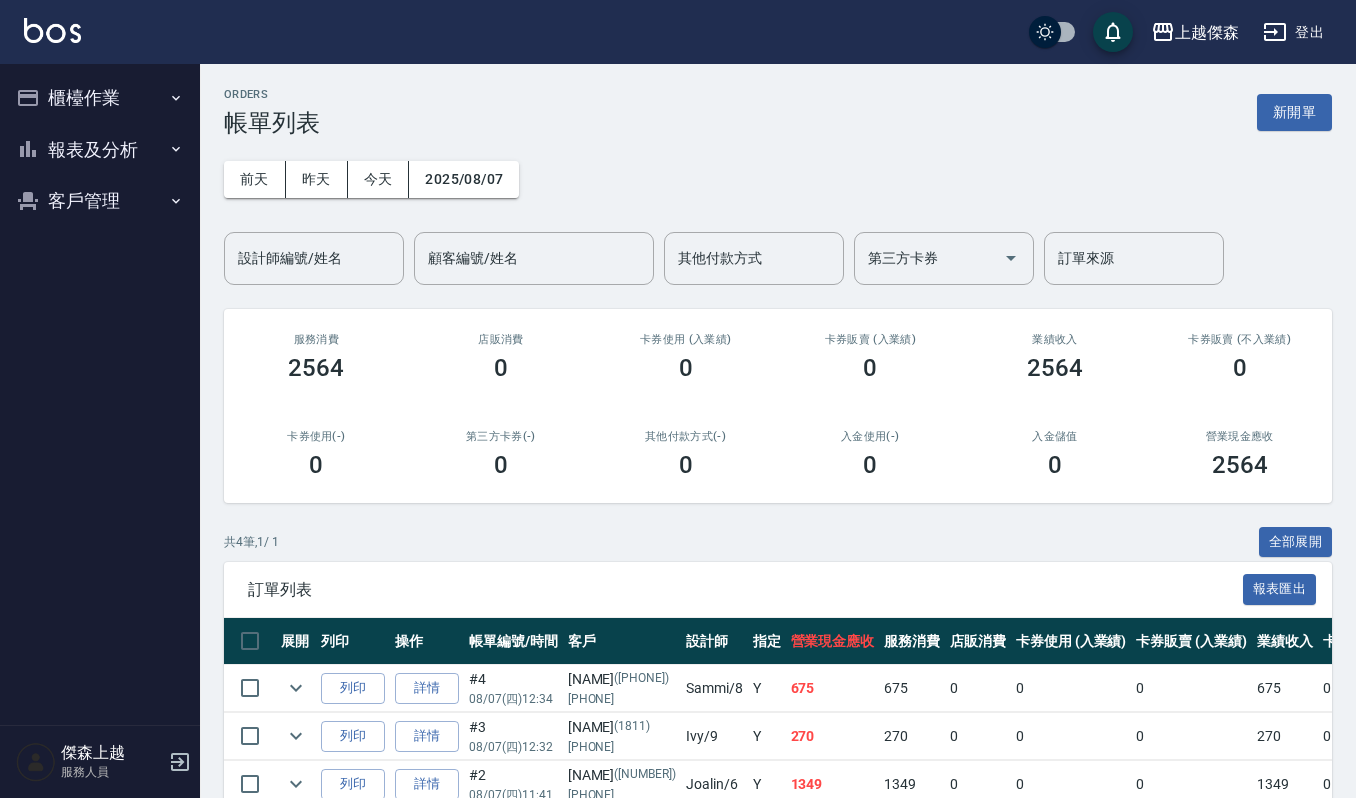 click on "卡券販賣 (不入業績) 0" at bounding box center [1239, 357] 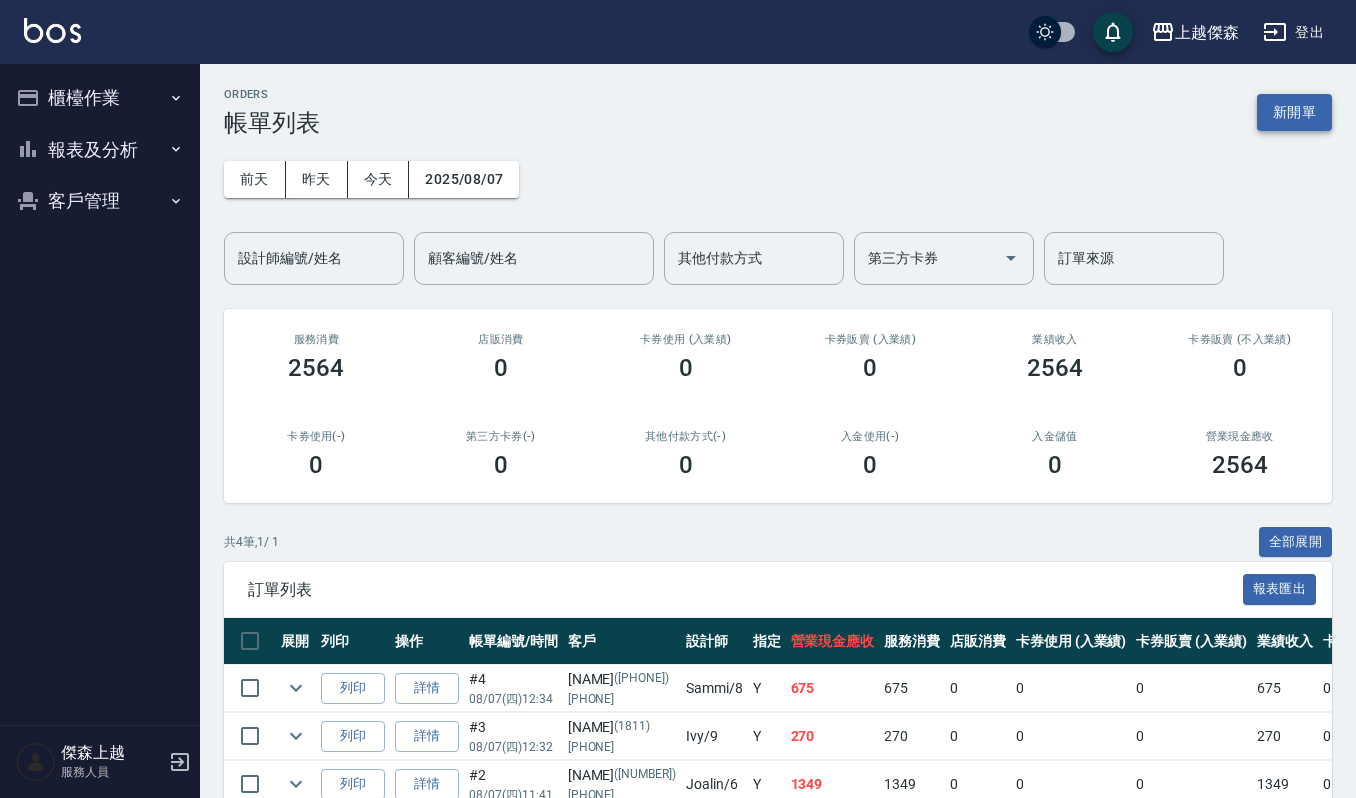 click on "新開單" at bounding box center (1294, 112) 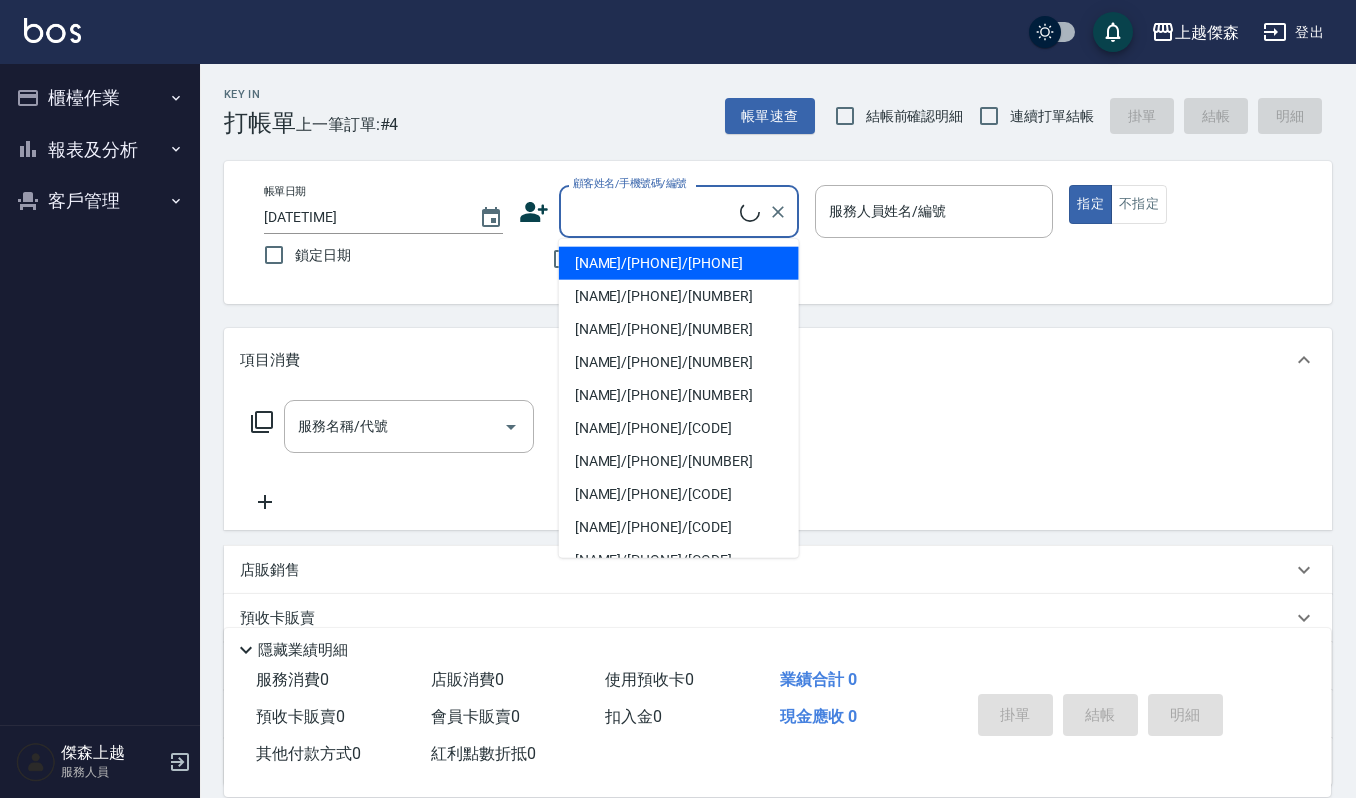 click on "顧客姓名/手機號碼/編號" at bounding box center [654, 211] 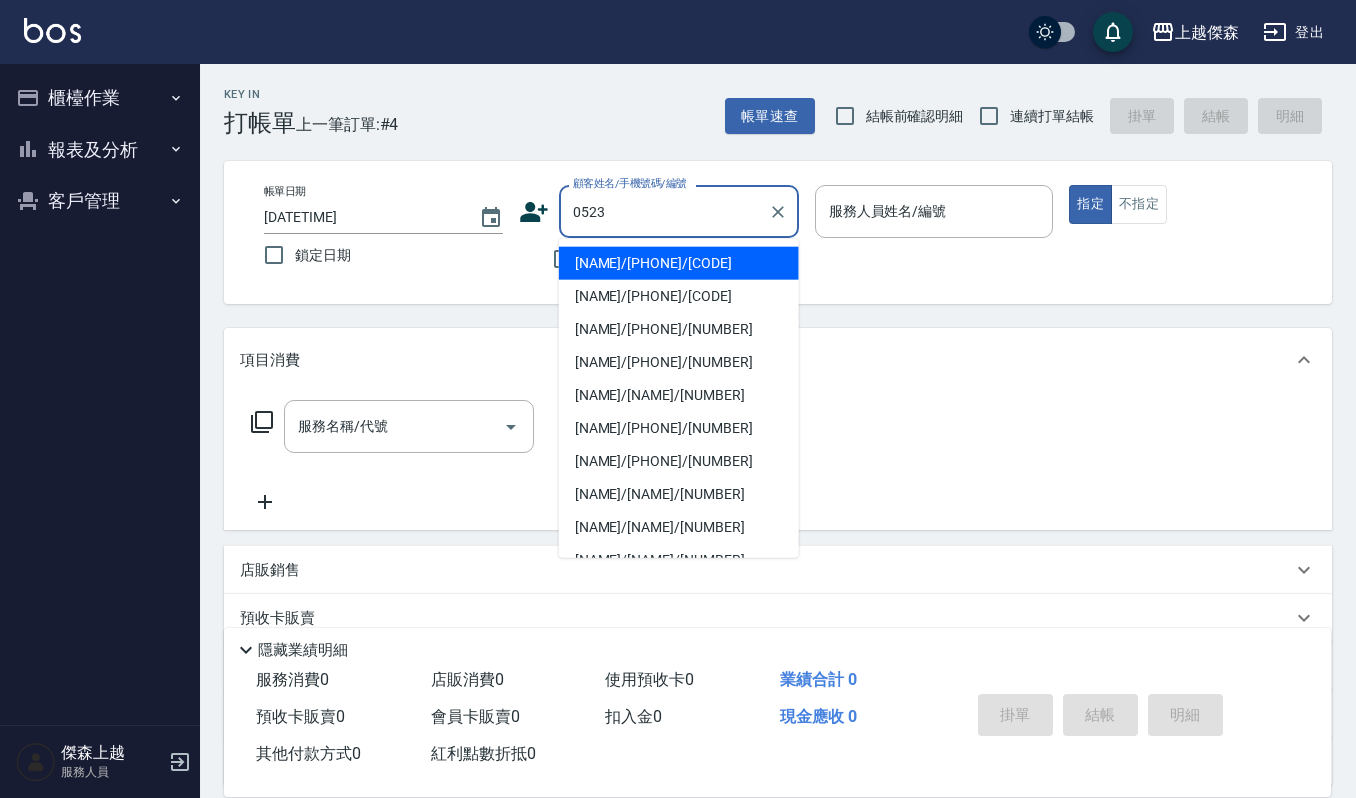 click on "[NAME]/[PHONE]/[CODE]" at bounding box center (679, 263) 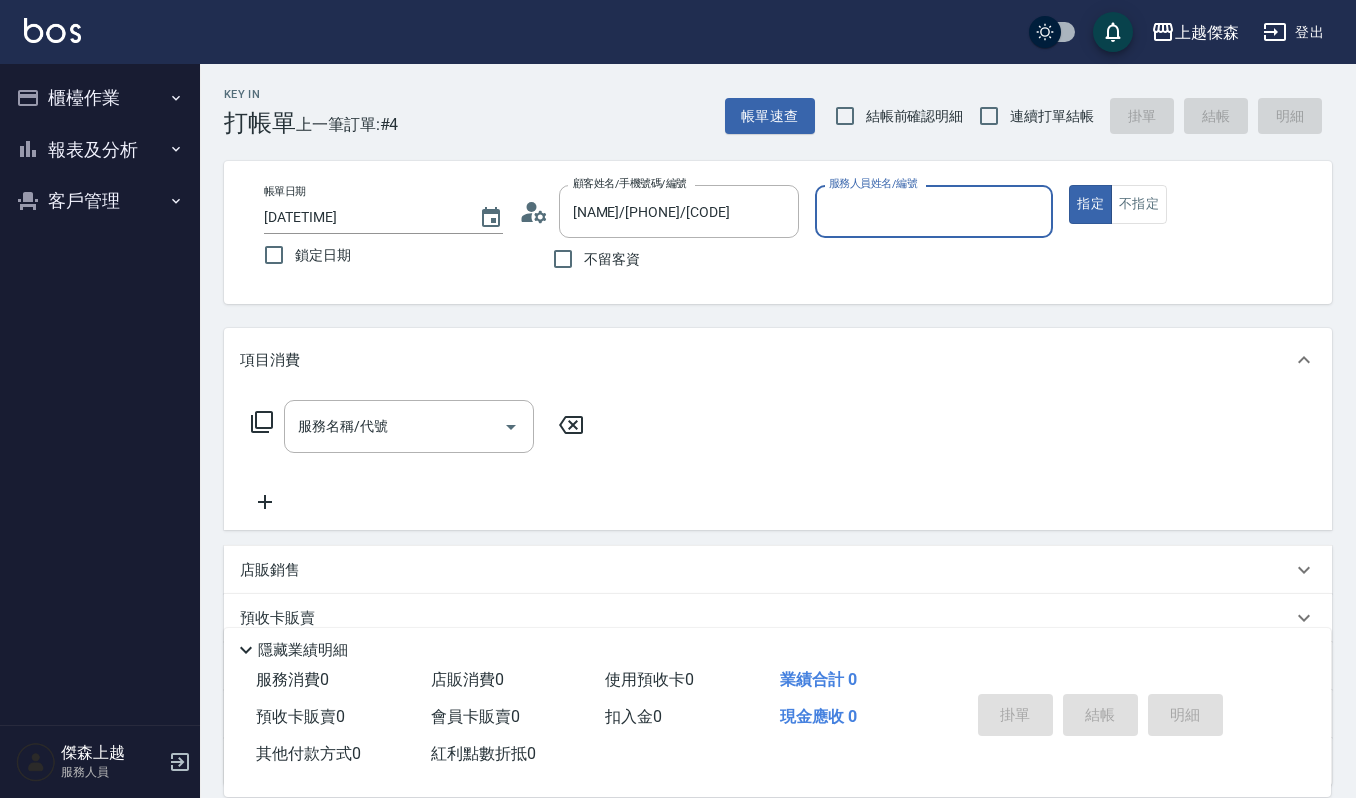 type on "Ruby-17" 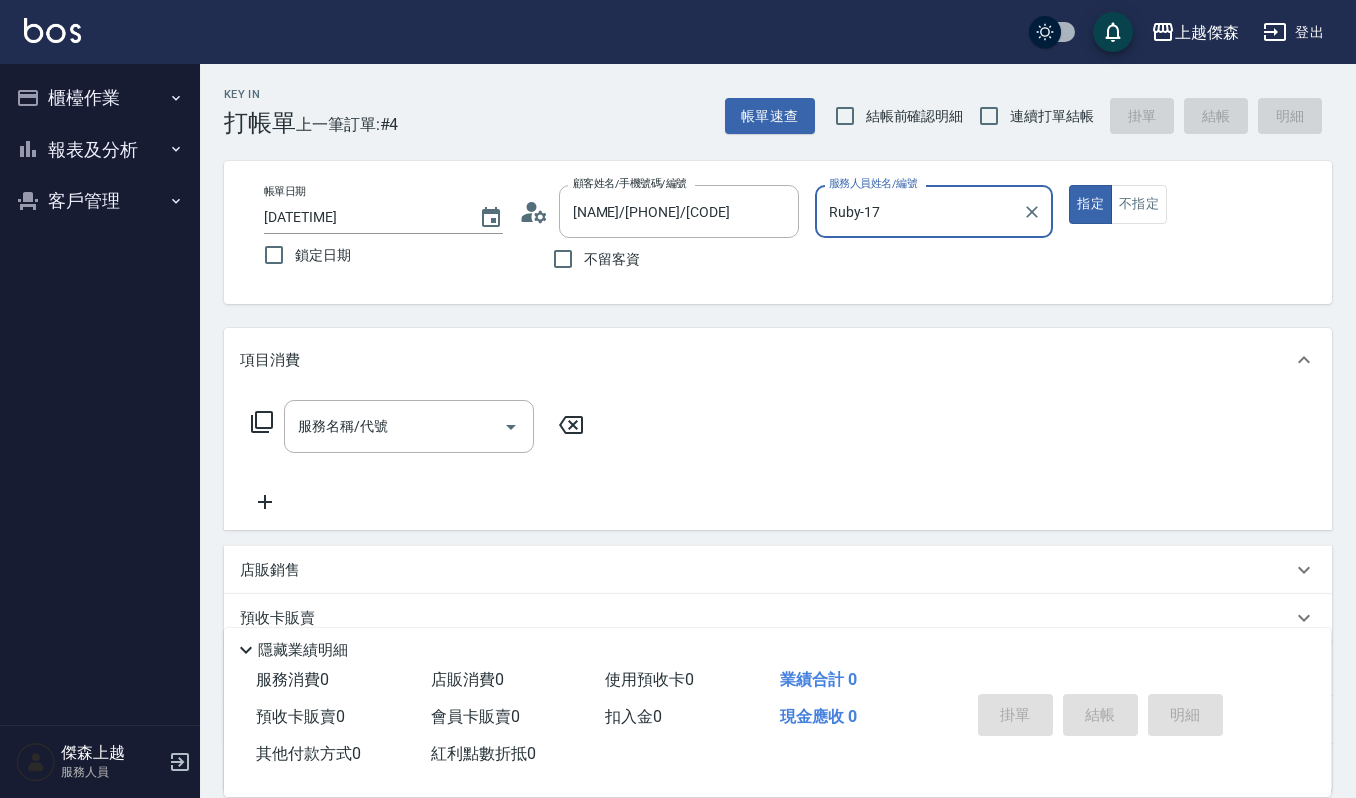 drag, startPoint x: 274, startPoint y: 422, endPoint x: 286, endPoint y: 425, distance: 12.369317 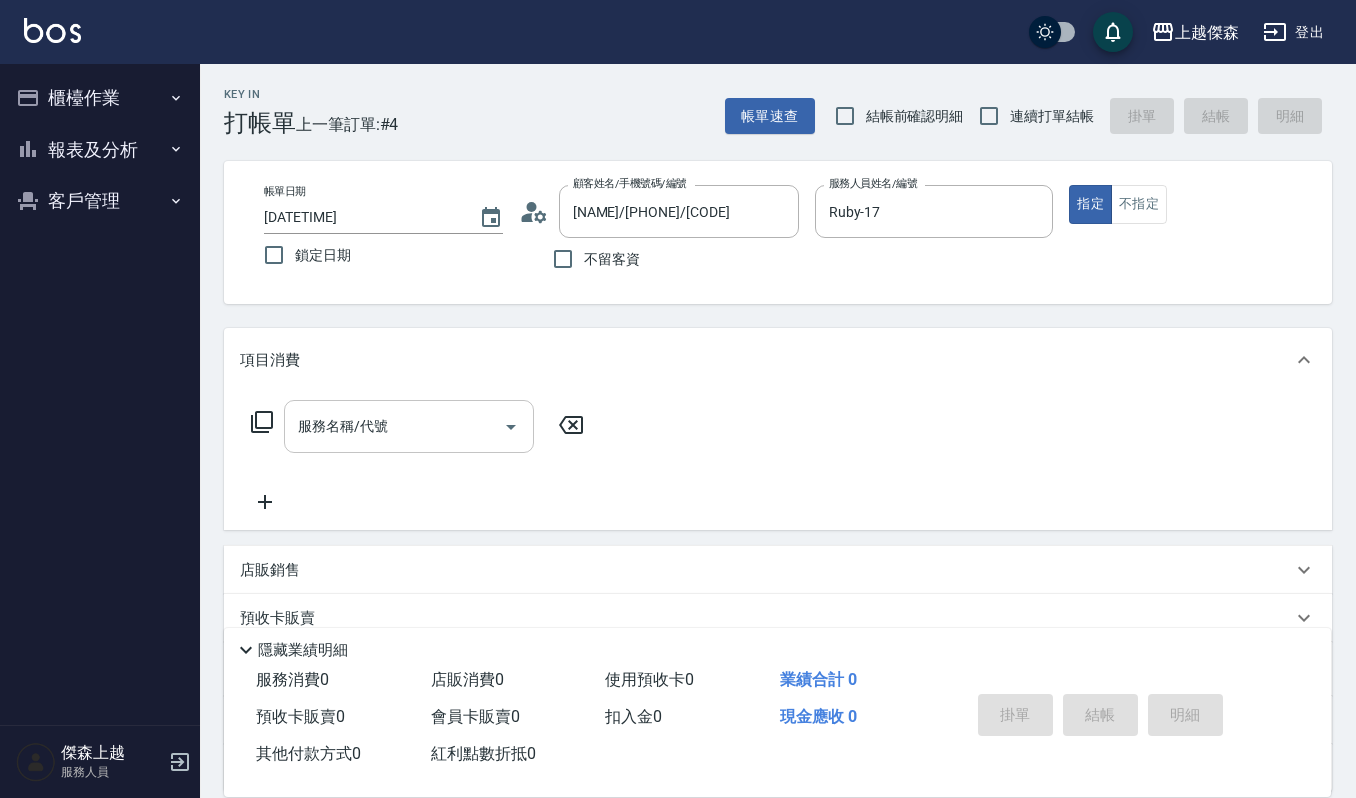 click on "服務名稱/代號" at bounding box center (394, 426) 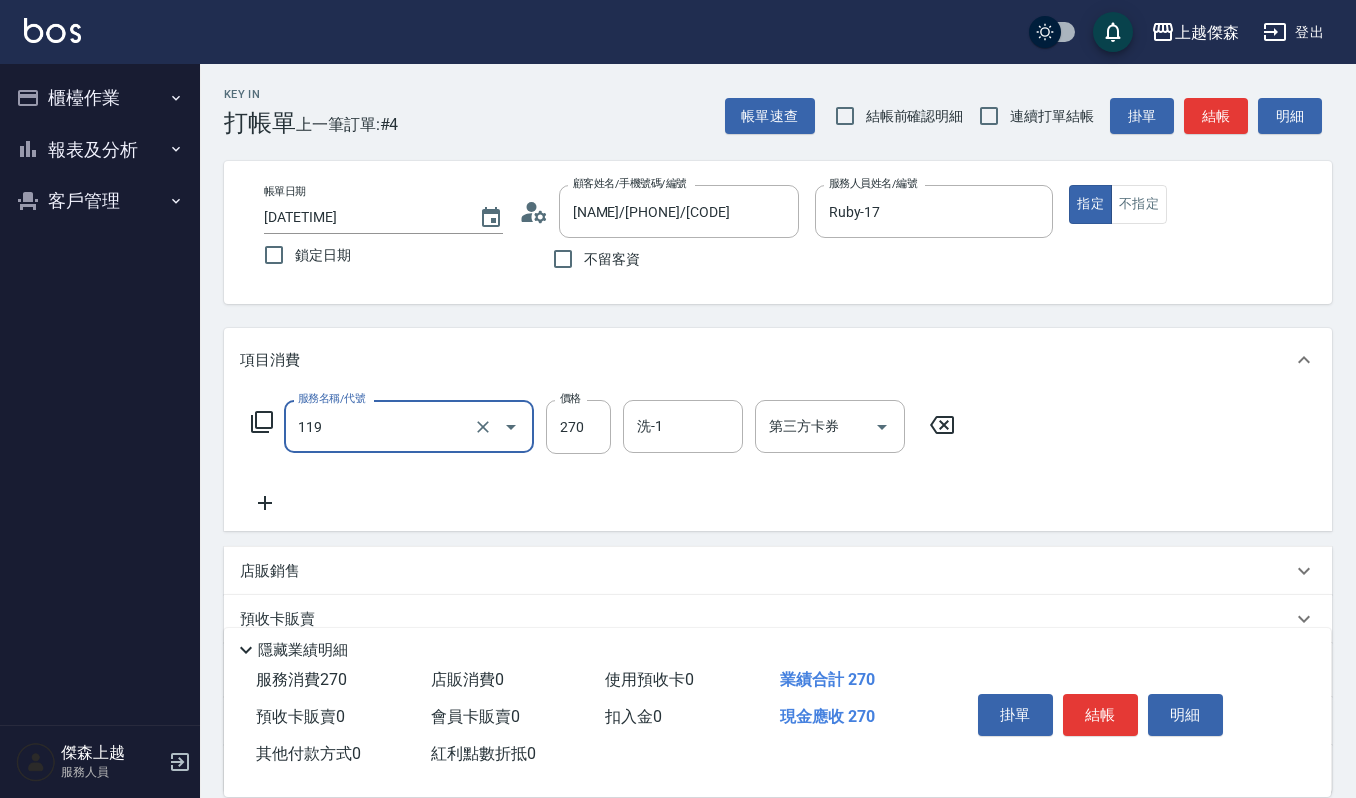 type on "使用一般洗髮卡(119)" 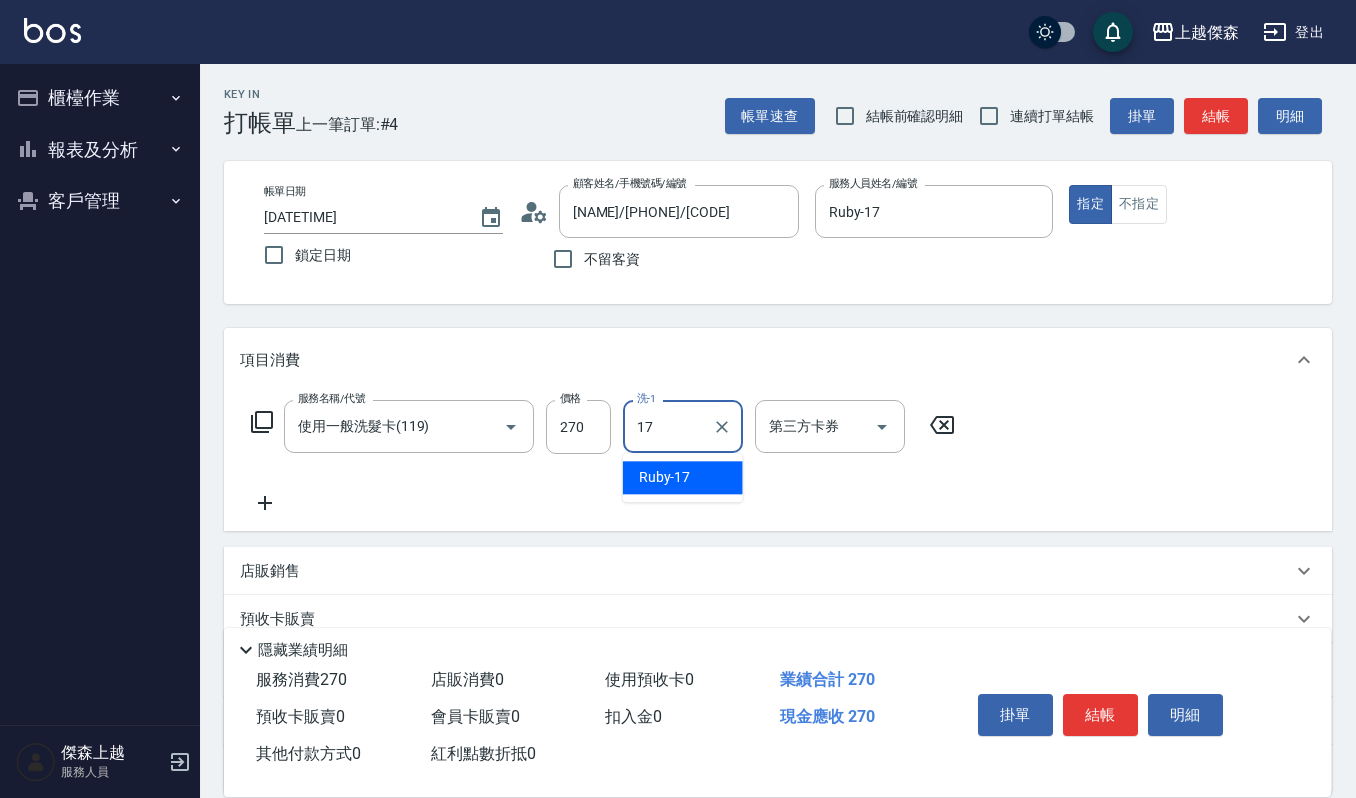 type on "Ruby-17" 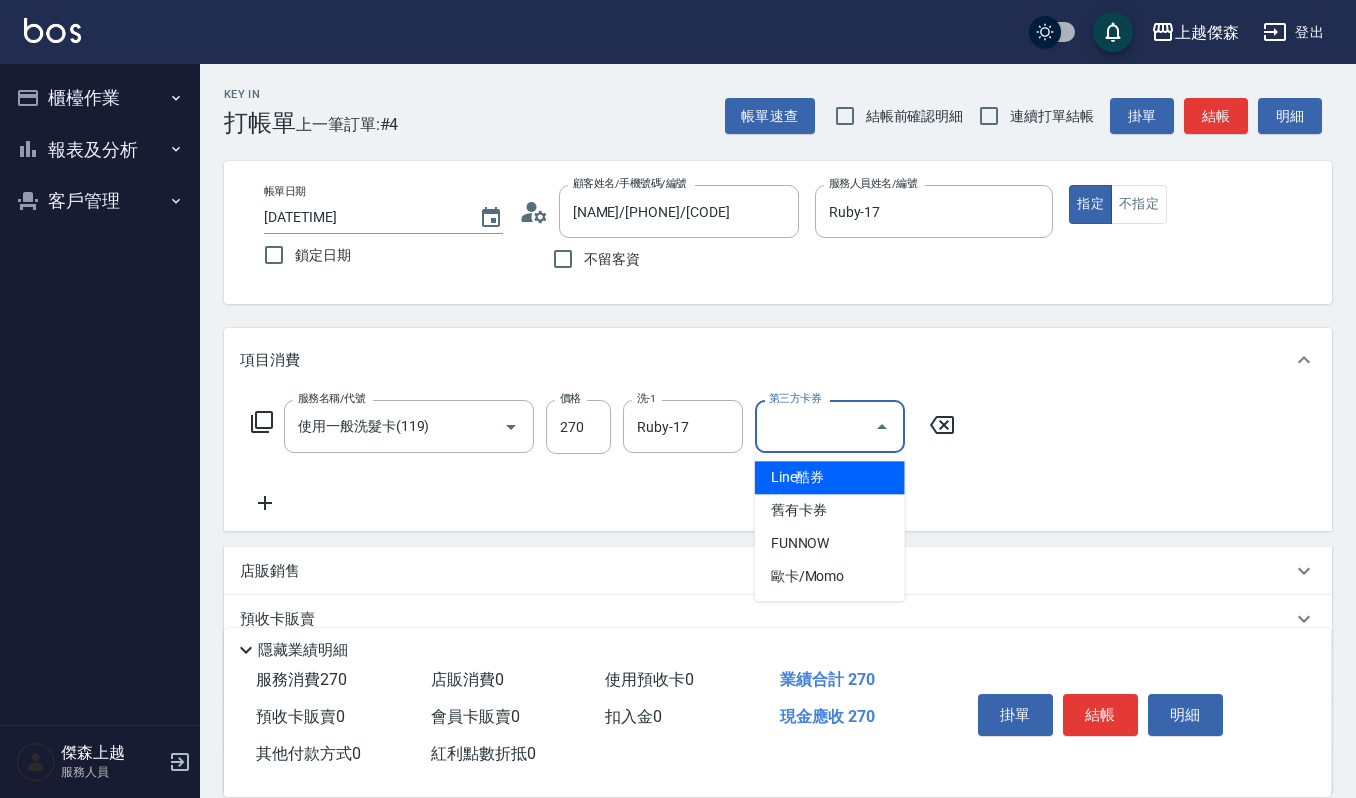 click on "第三方卡券" at bounding box center (815, 426) 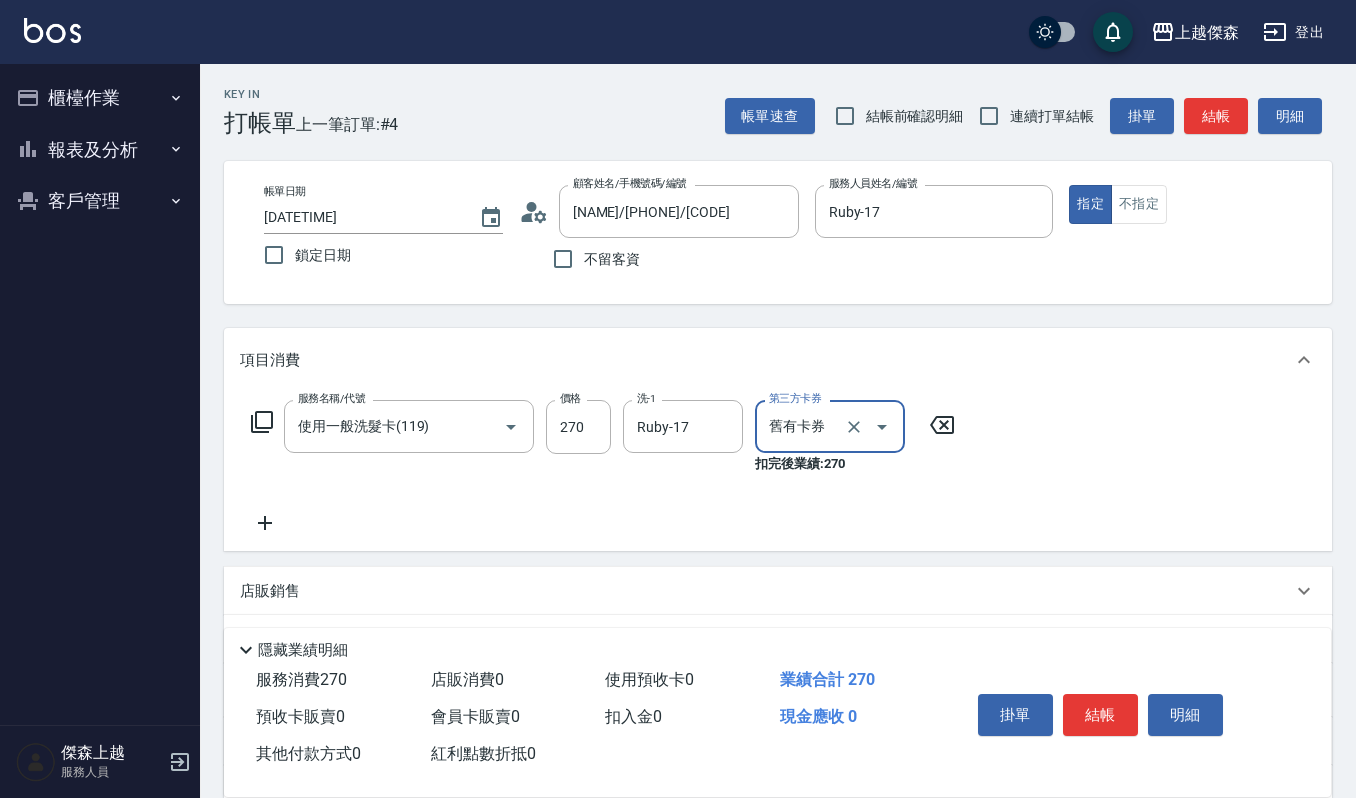 type on "舊有卡券" 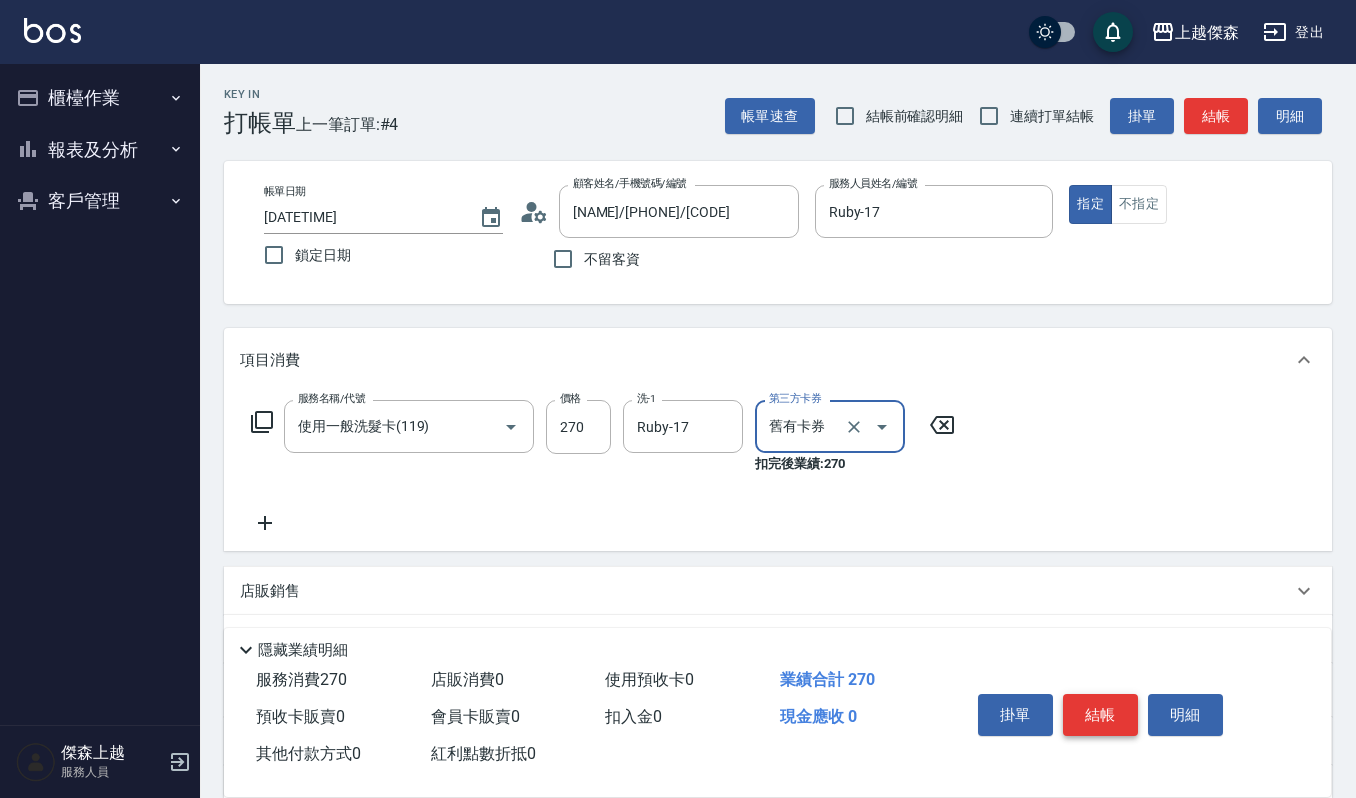 drag, startPoint x: 1082, startPoint y: 716, endPoint x: 1076, endPoint y: 684, distance: 32.55764 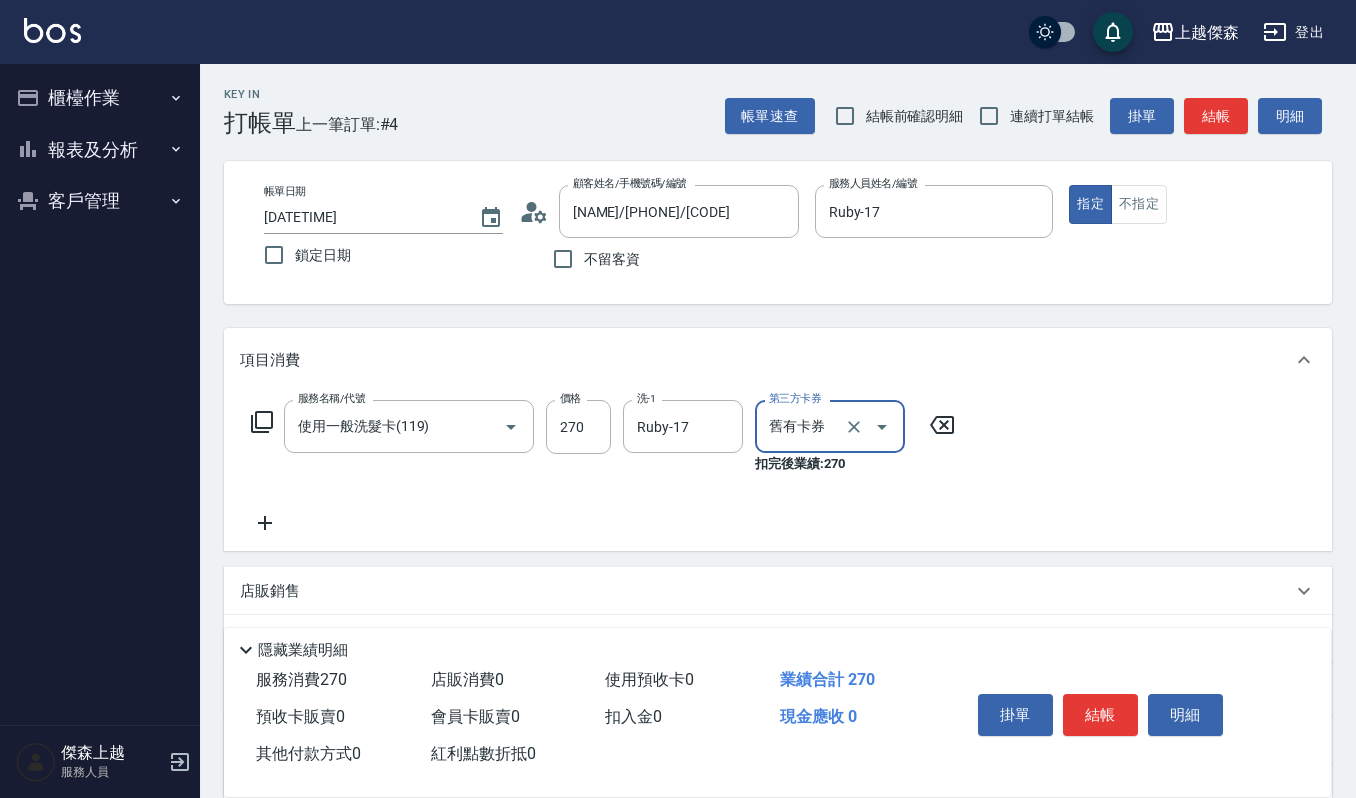 click on "結帳" at bounding box center [1100, 715] 